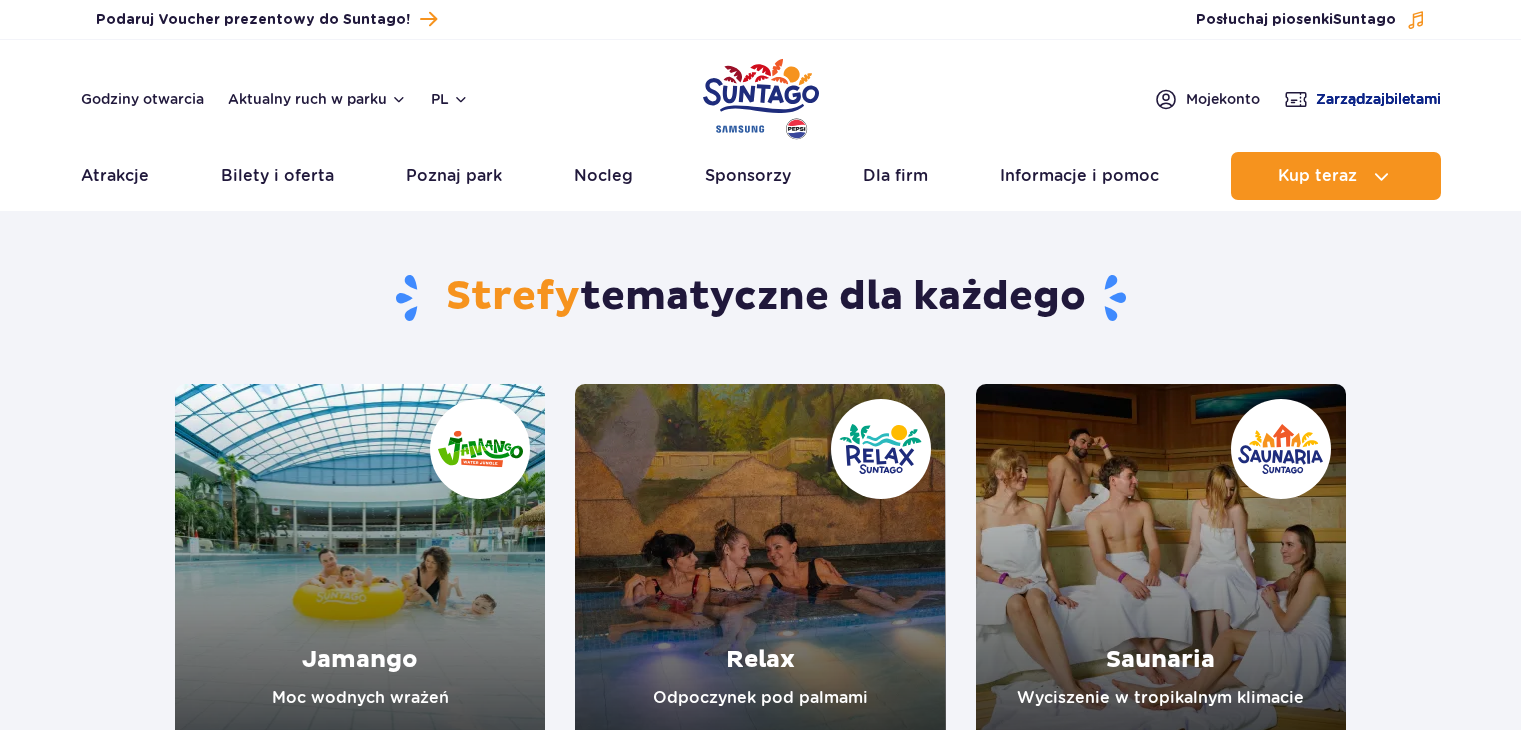 scroll, scrollTop: 0, scrollLeft: 0, axis: both 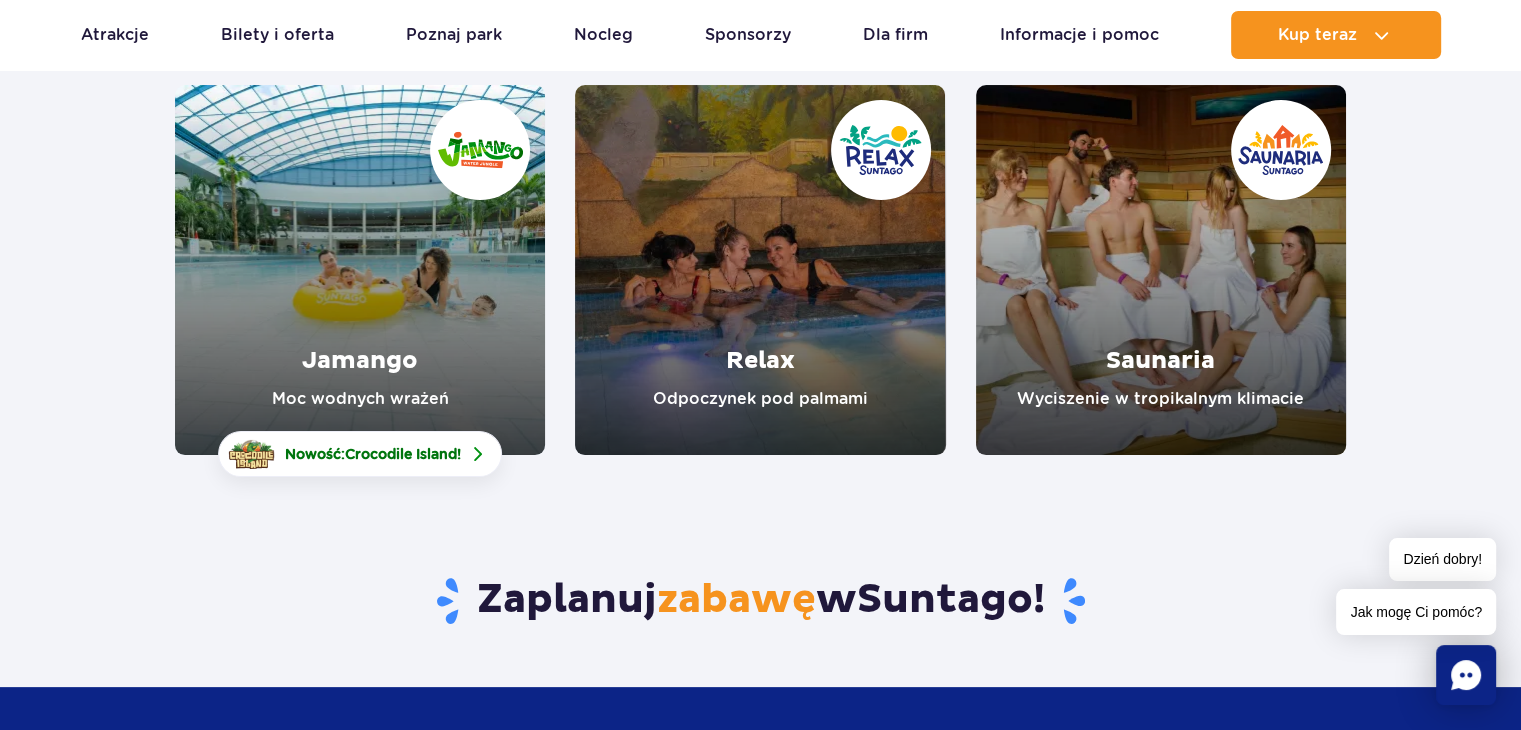 click at bounding box center [360, 270] 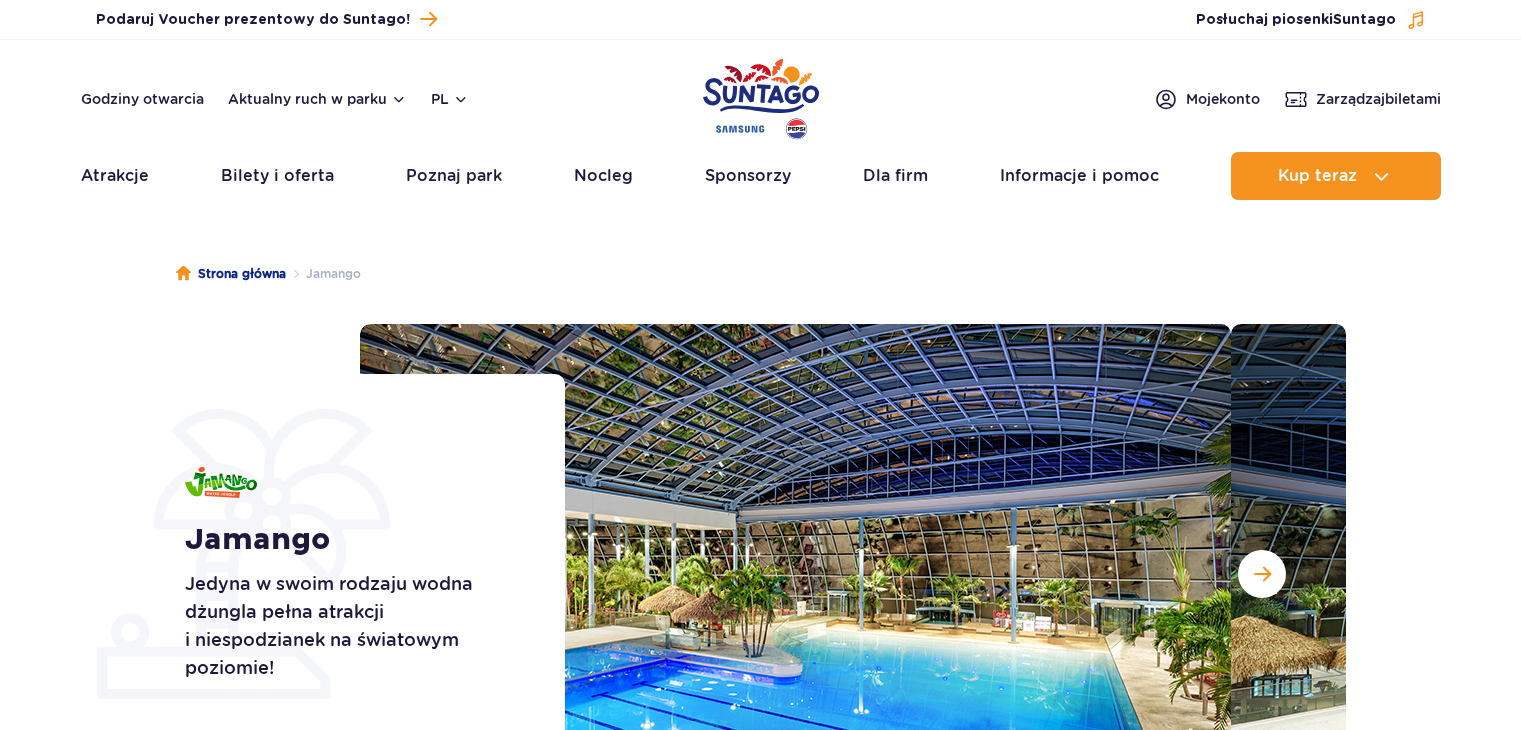 scroll, scrollTop: 0, scrollLeft: 0, axis: both 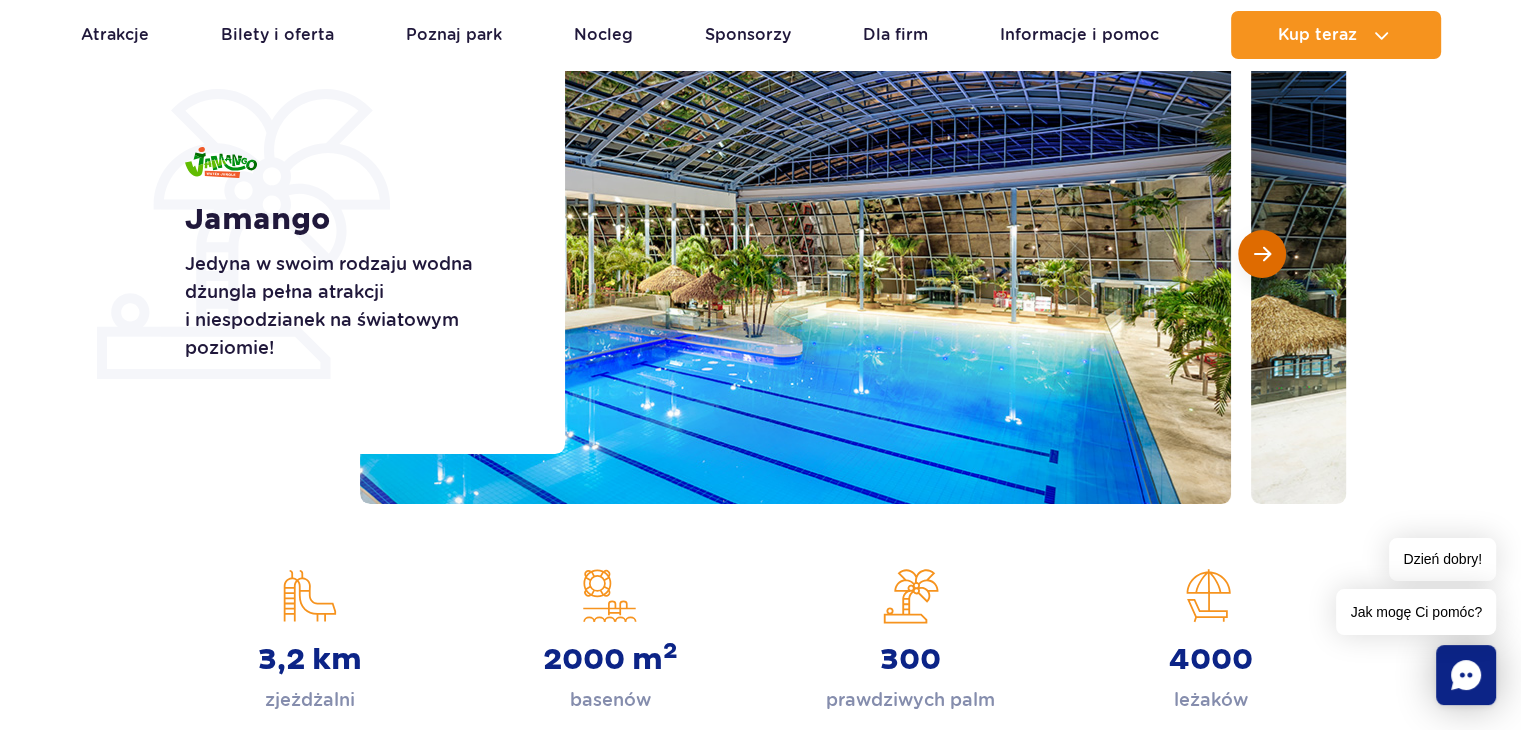 click at bounding box center [1262, 254] 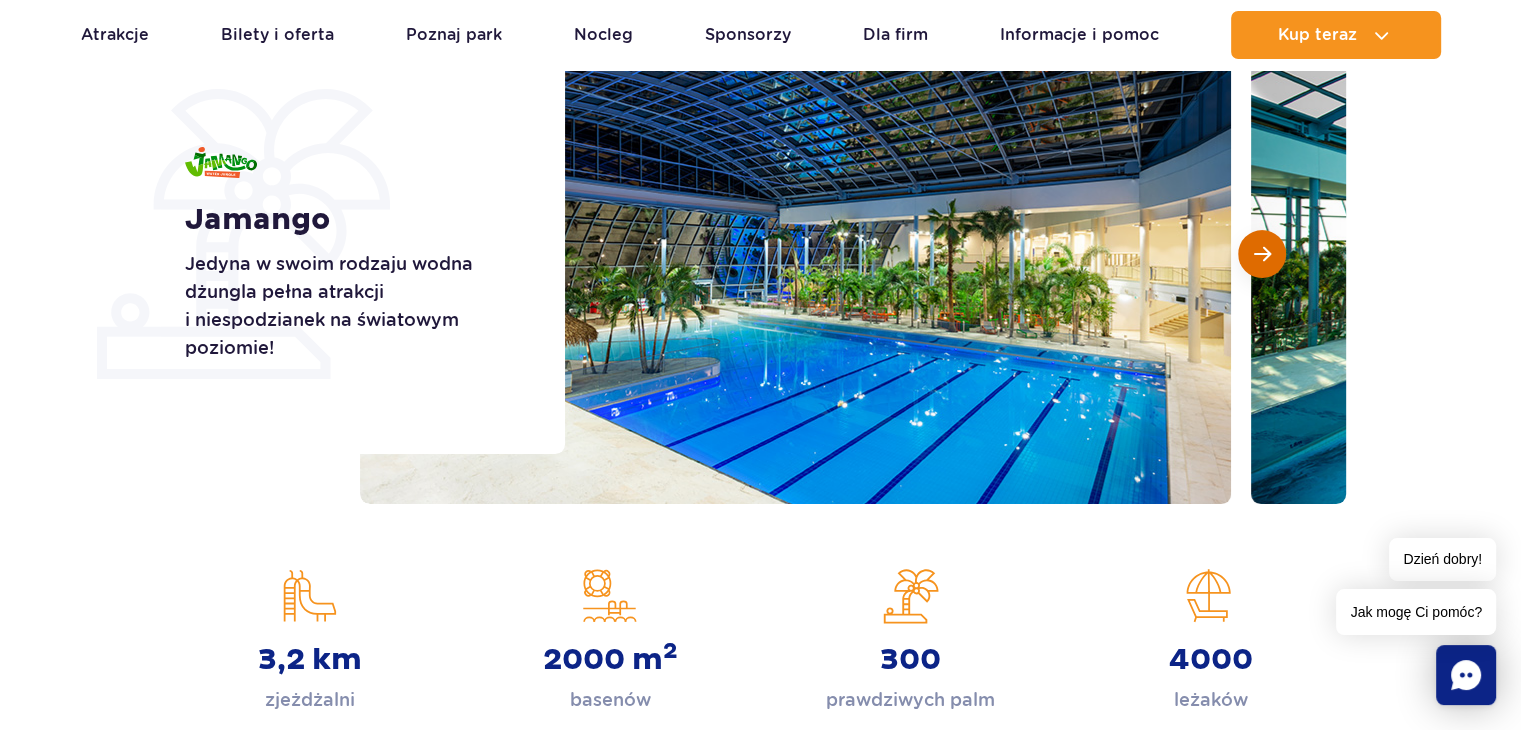 click at bounding box center [1262, 254] 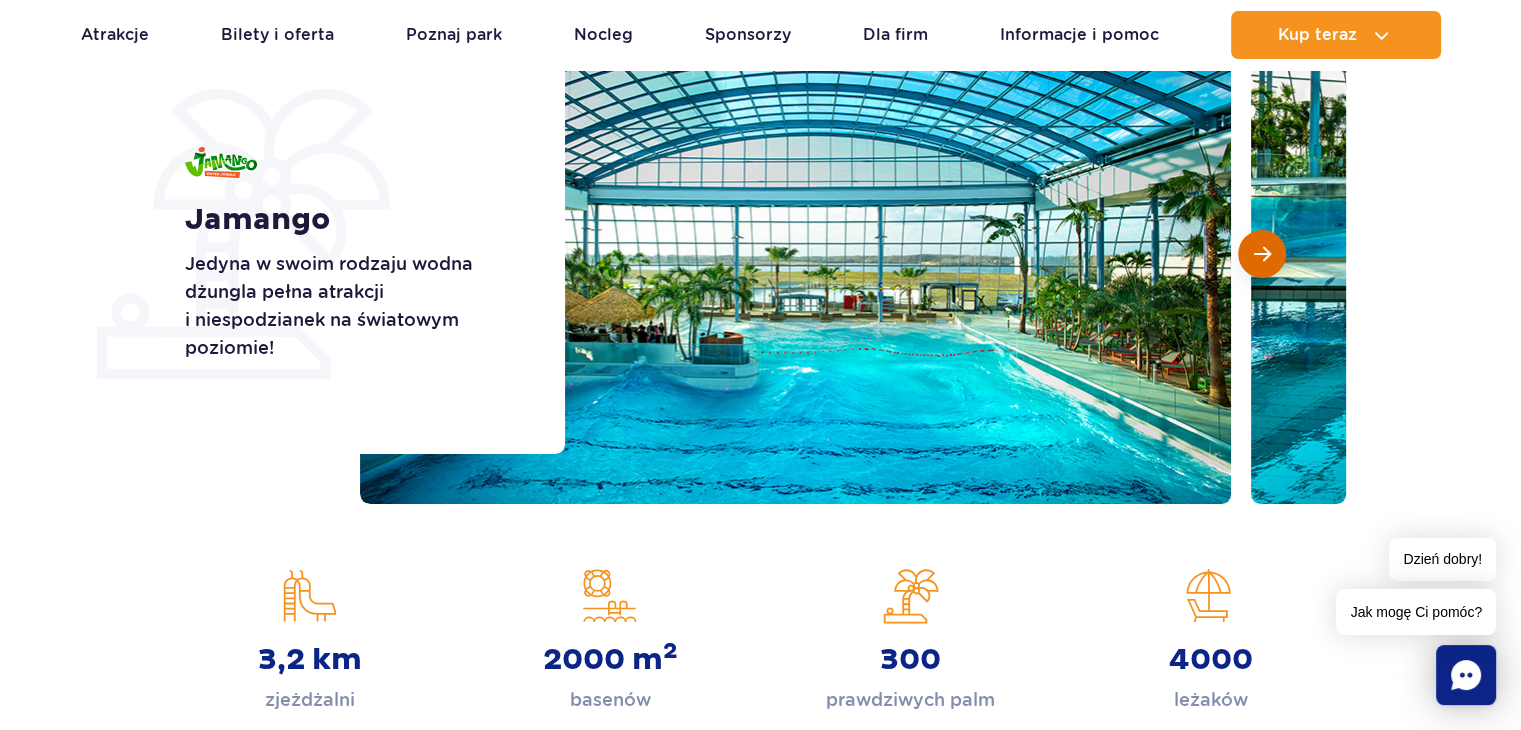click at bounding box center [1262, 254] 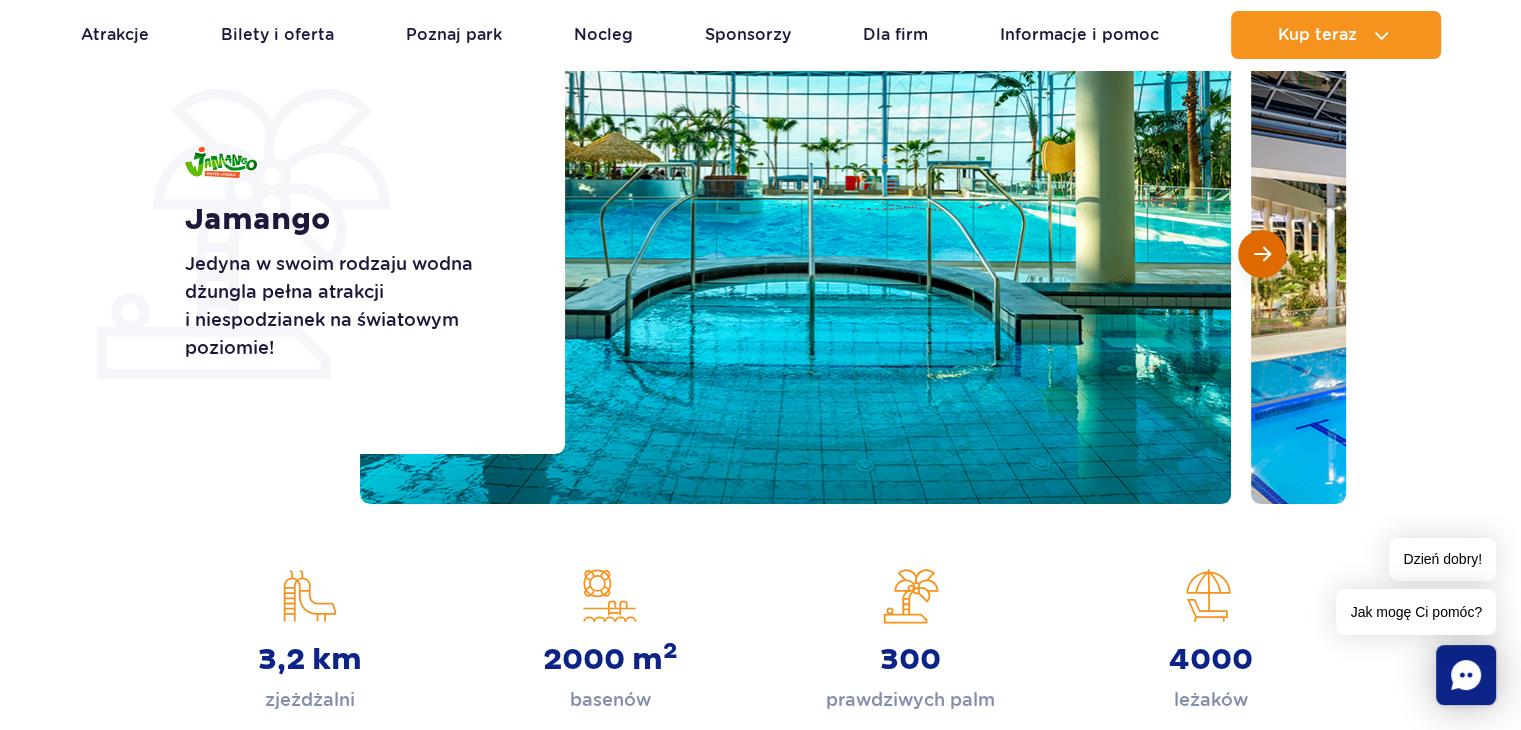 click at bounding box center (1262, 254) 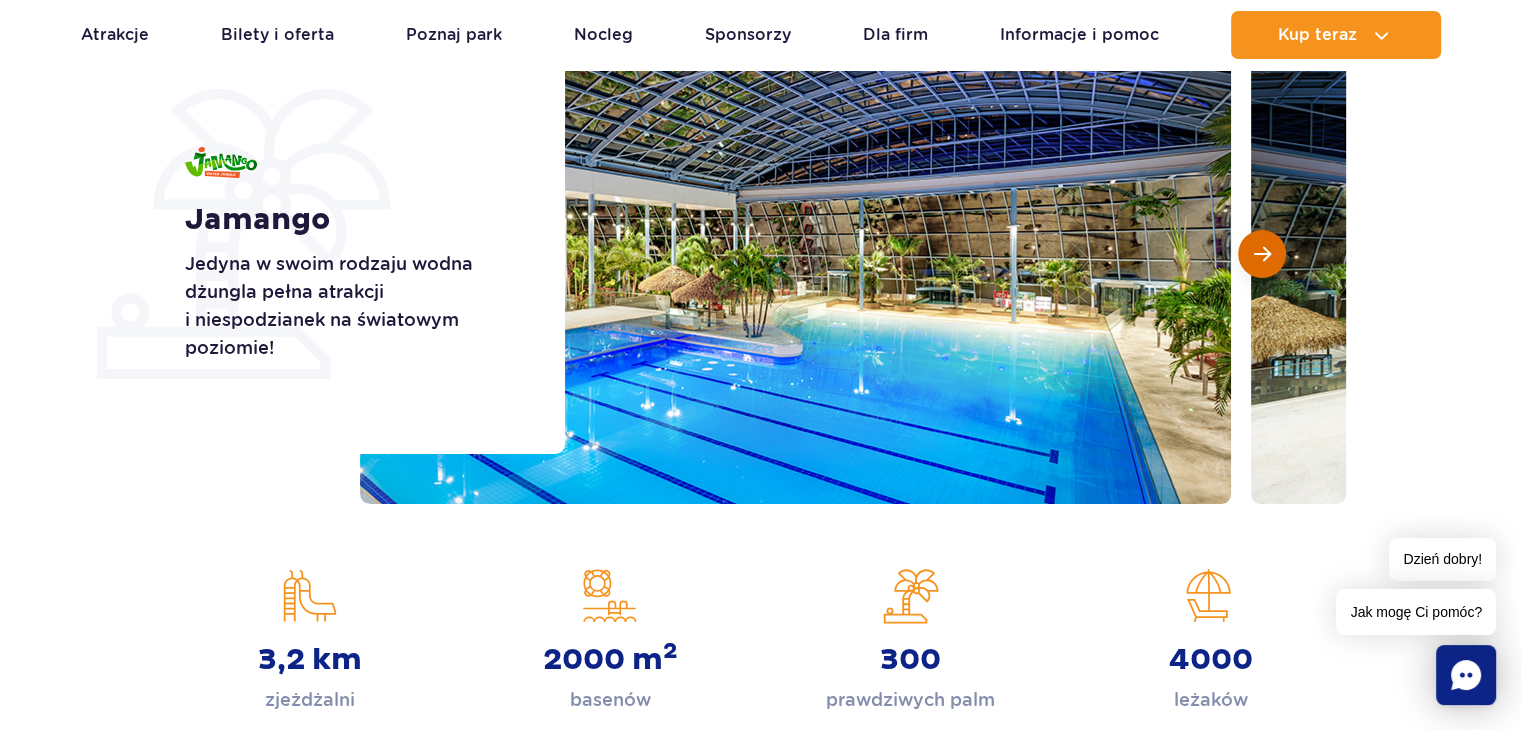 click at bounding box center (1262, 254) 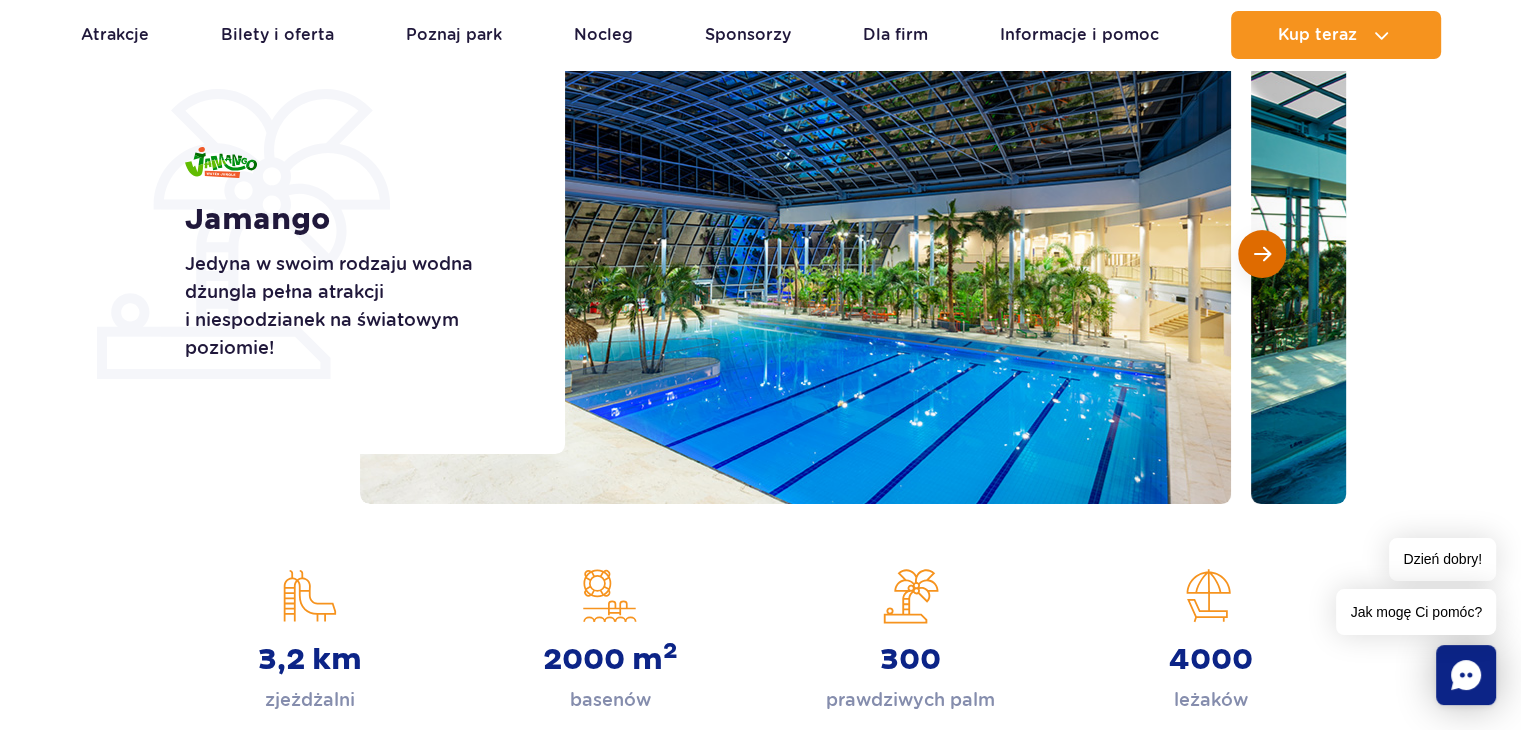 click at bounding box center (1262, 254) 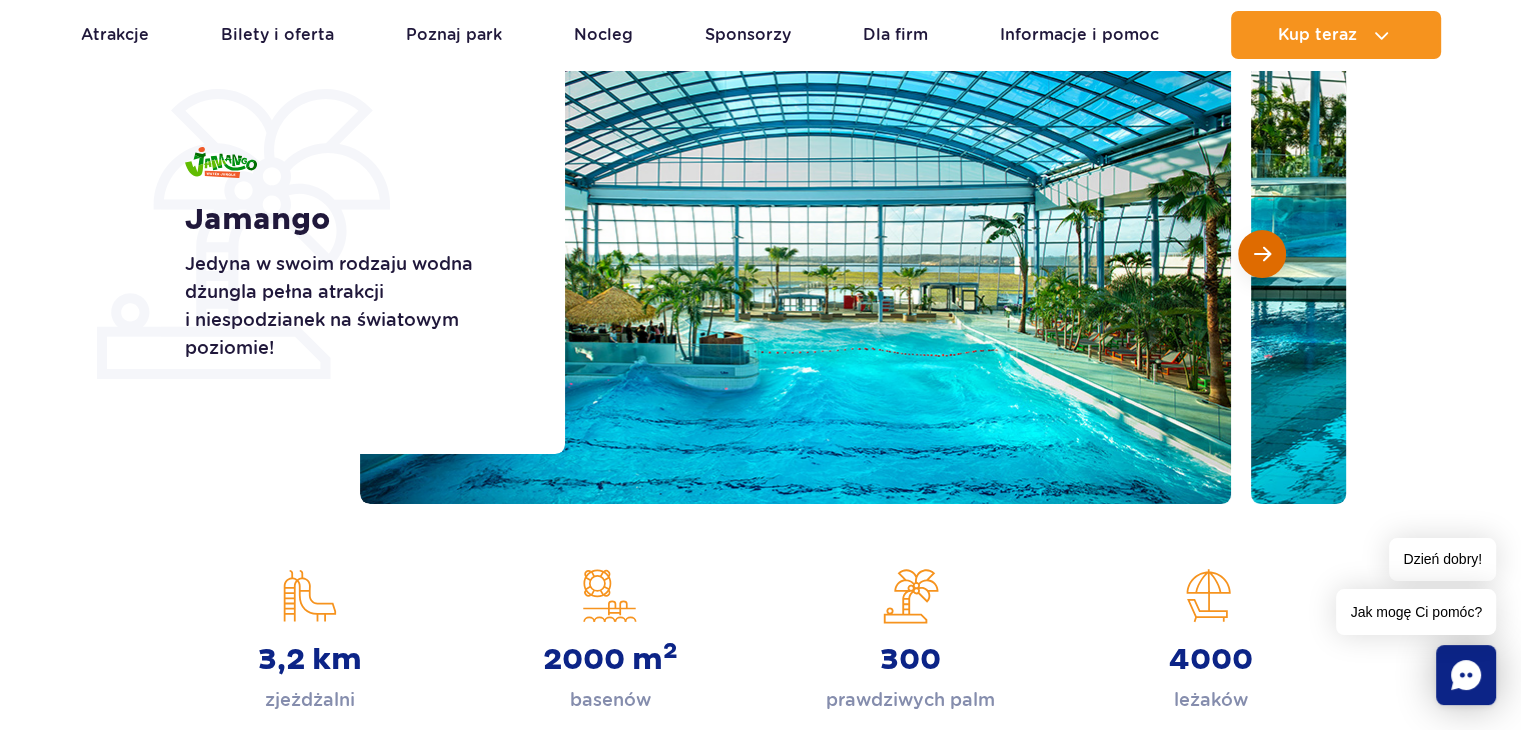 click at bounding box center [1262, 254] 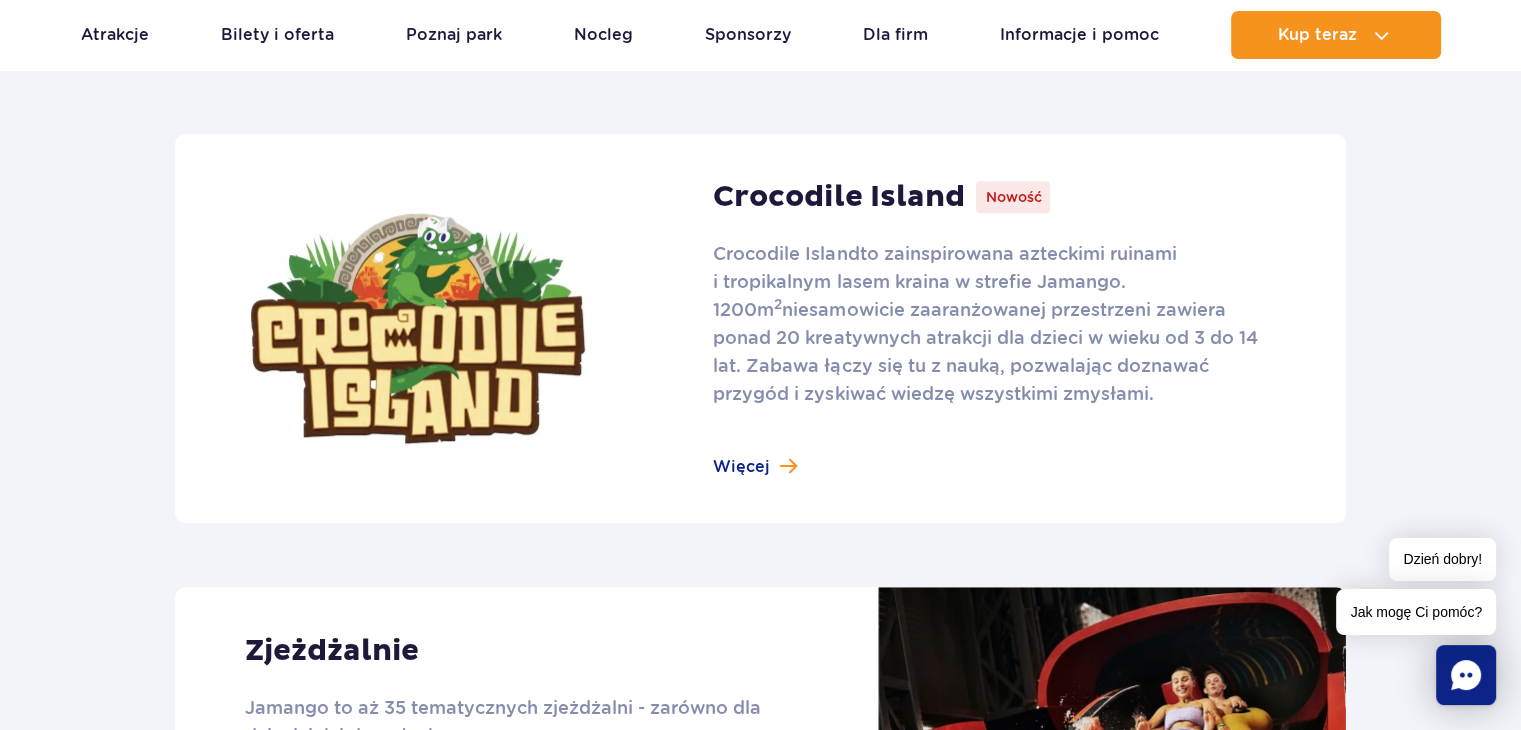scroll, scrollTop: 1288, scrollLeft: 0, axis: vertical 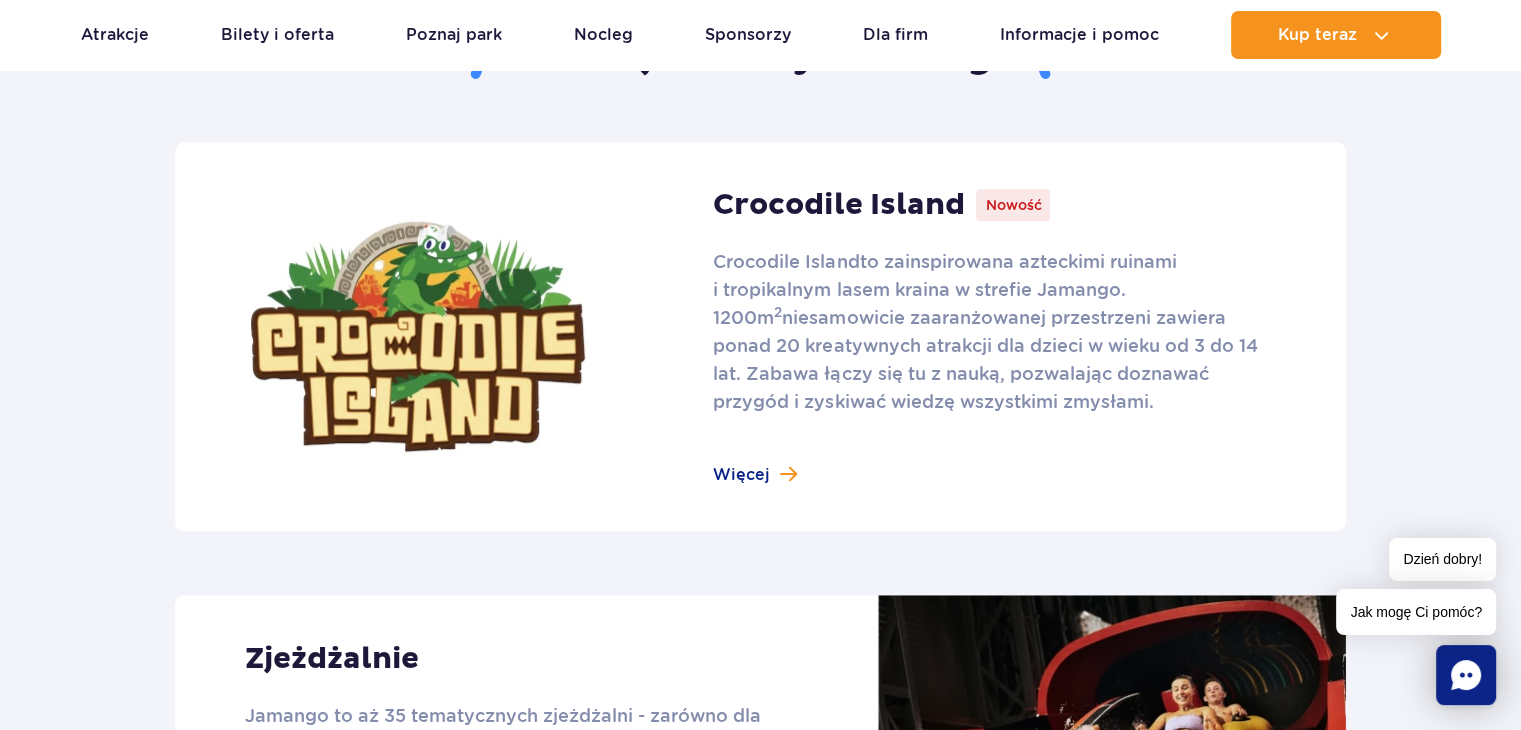 click at bounding box center [760, 336] 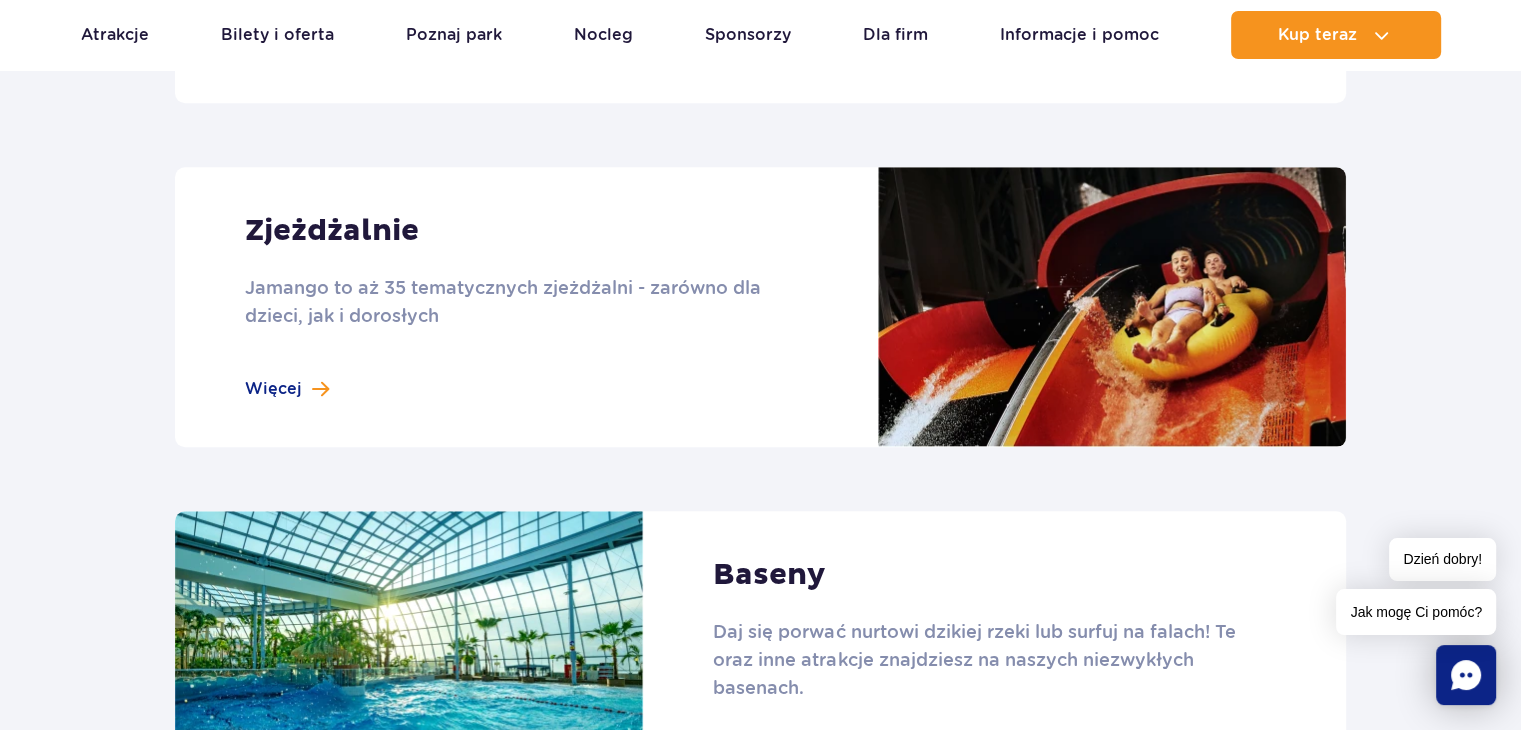 scroll, scrollTop: 1731, scrollLeft: 0, axis: vertical 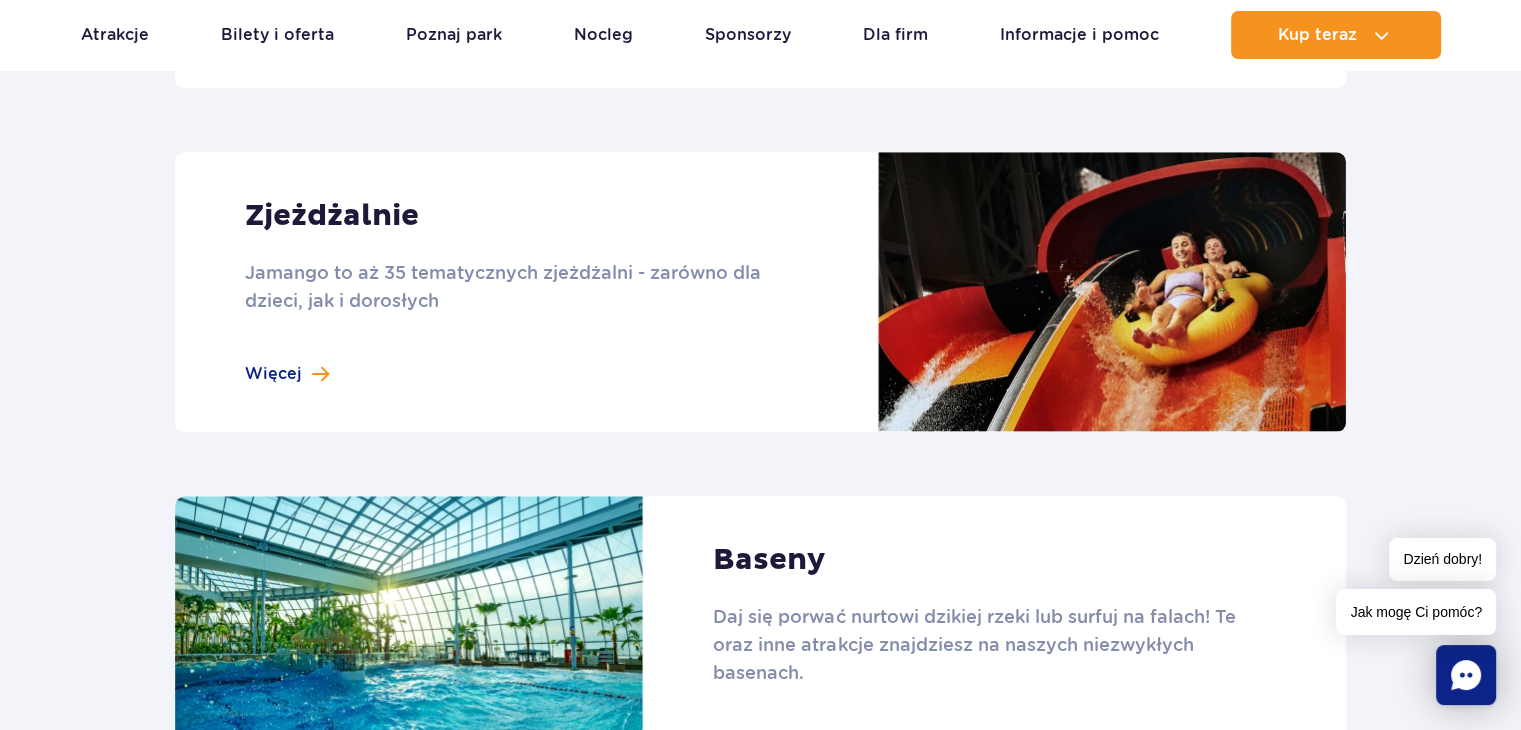 click at bounding box center [760, 292] 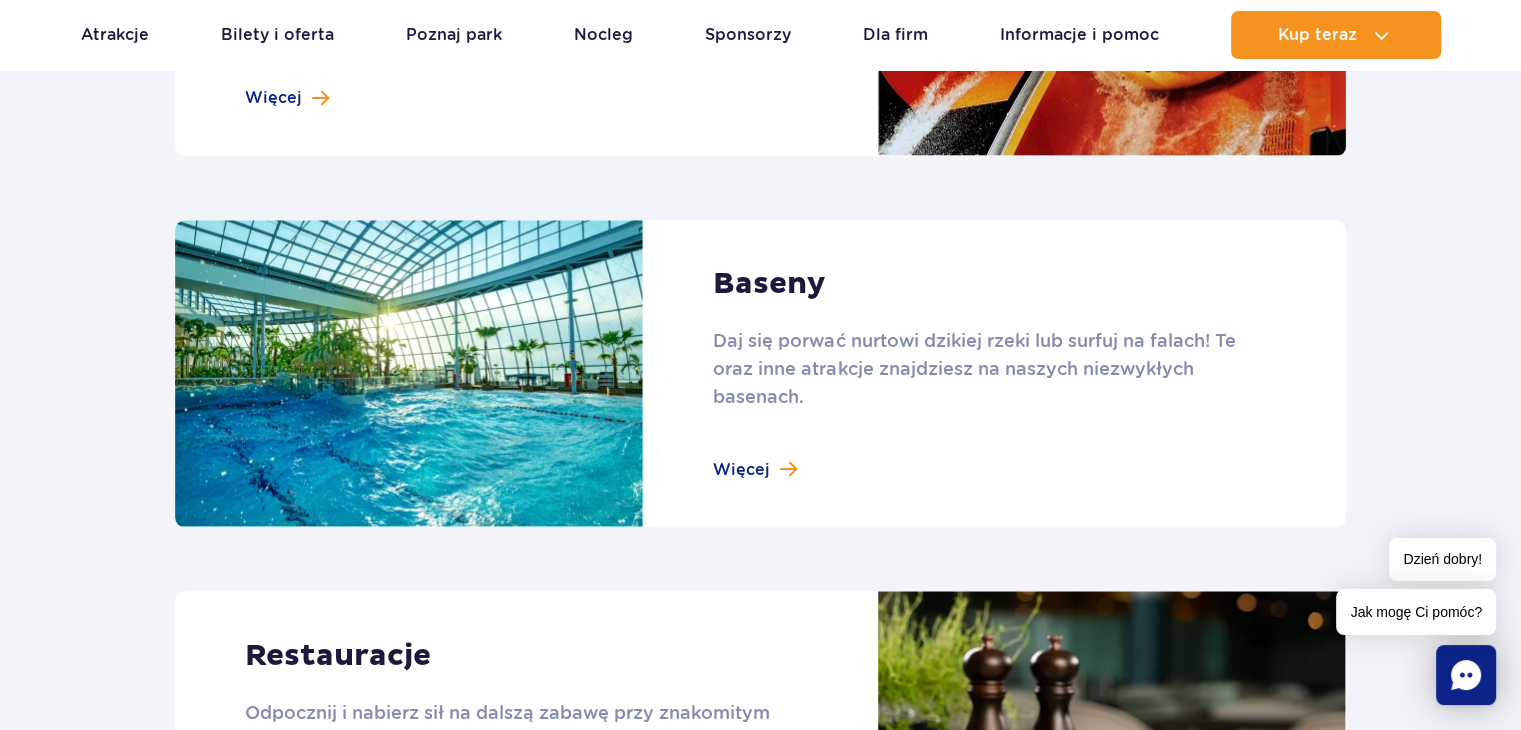 scroll, scrollTop: 2044, scrollLeft: 0, axis: vertical 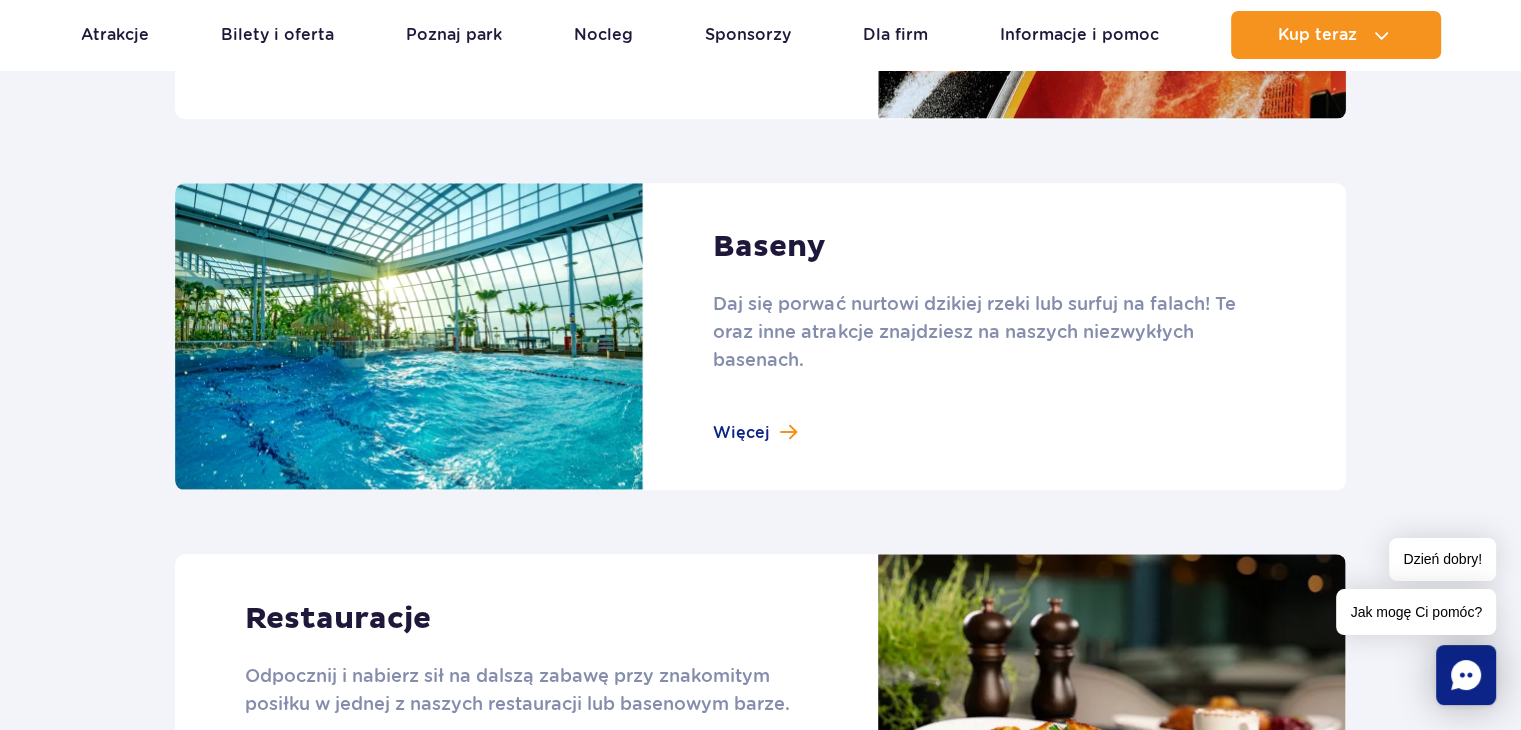 click at bounding box center [760, 337] 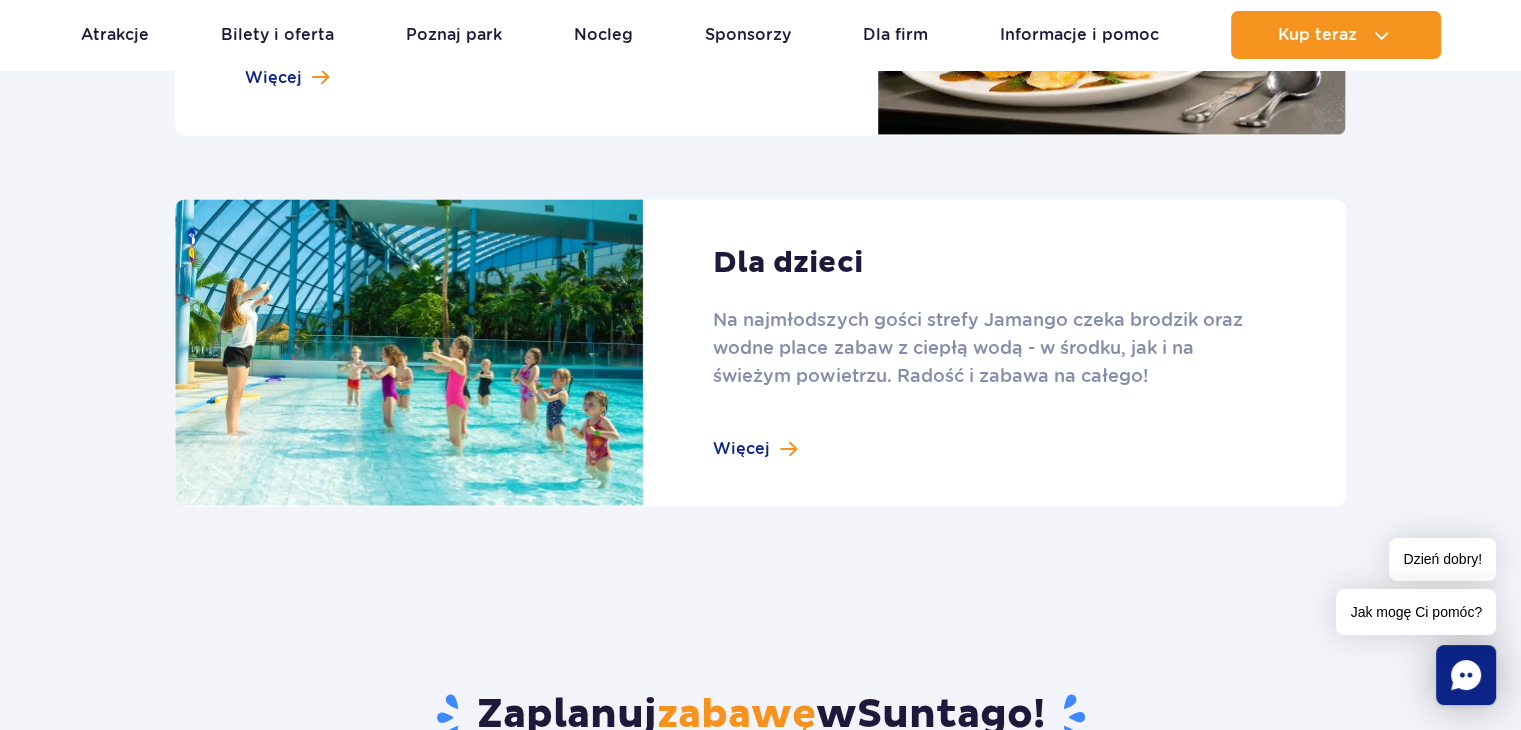 scroll, scrollTop: 2751, scrollLeft: 0, axis: vertical 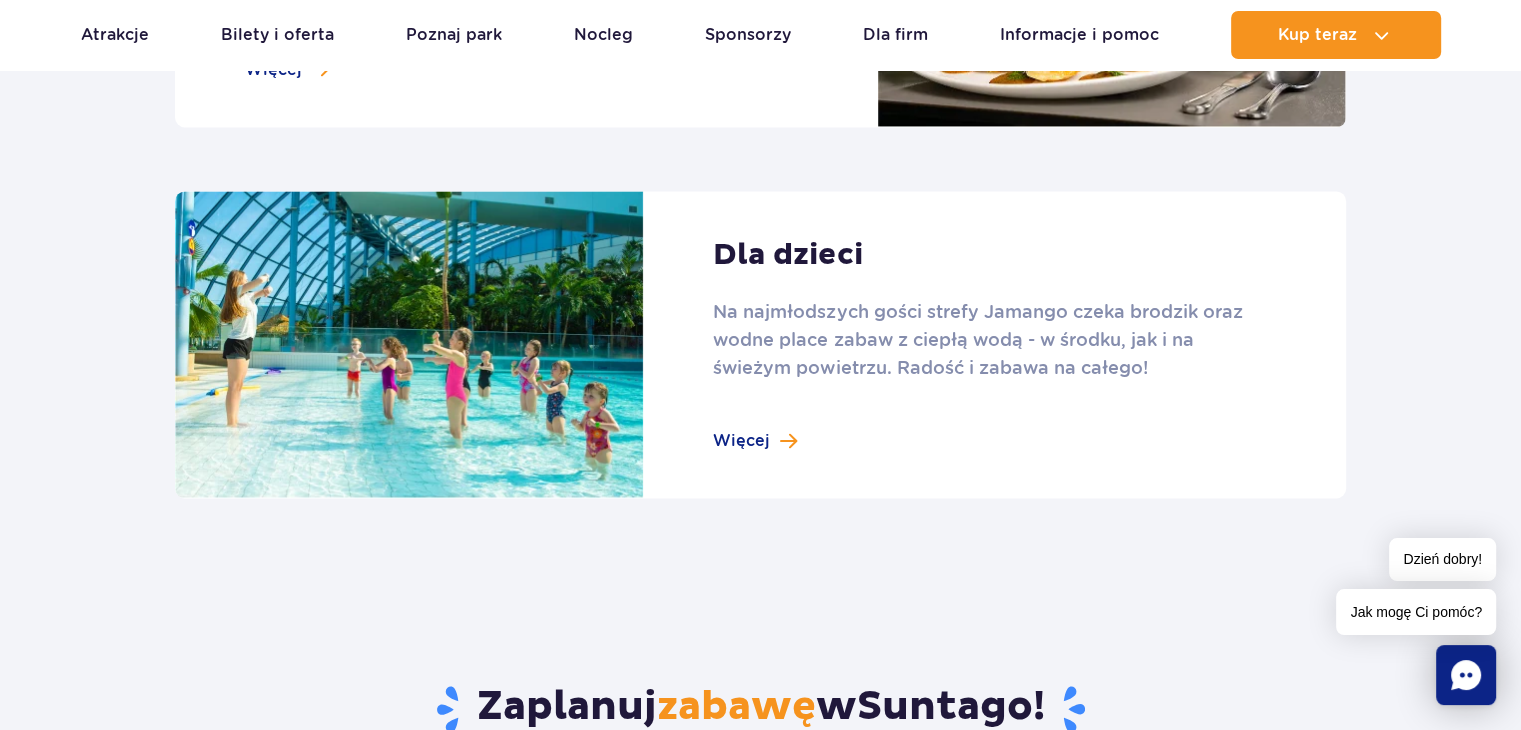 click at bounding box center [760, 345] 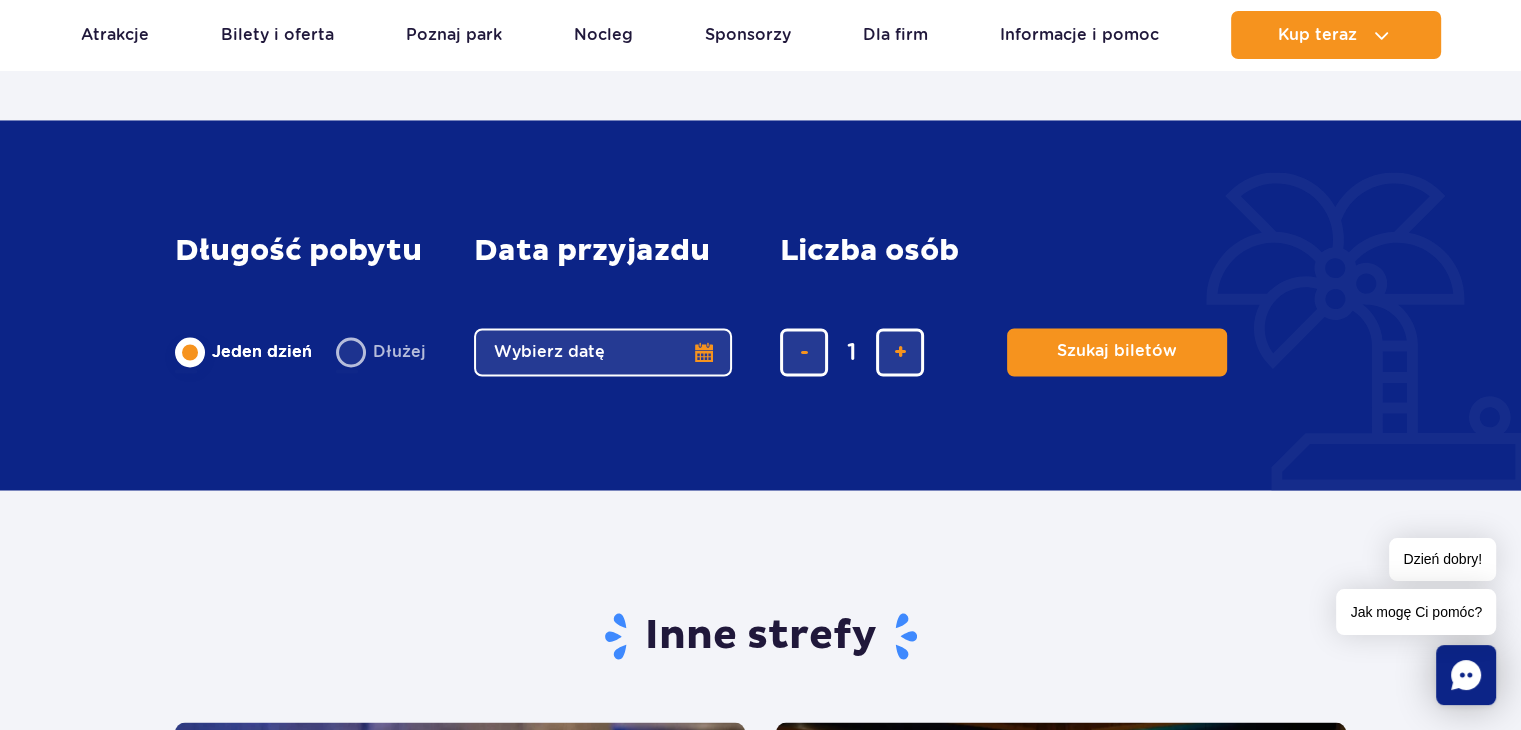 scroll, scrollTop: 0, scrollLeft: 0, axis: both 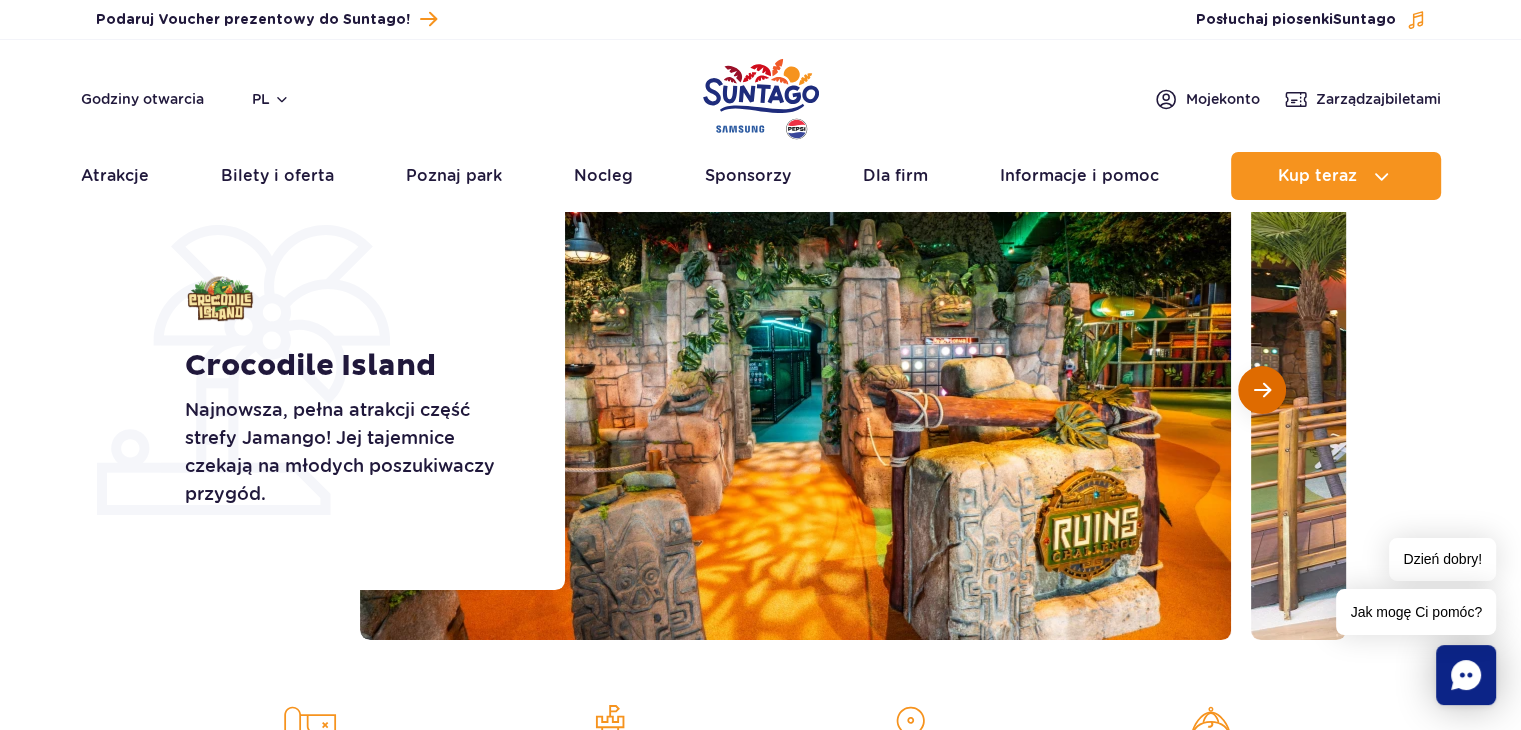 click at bounding box center (1262, 390) 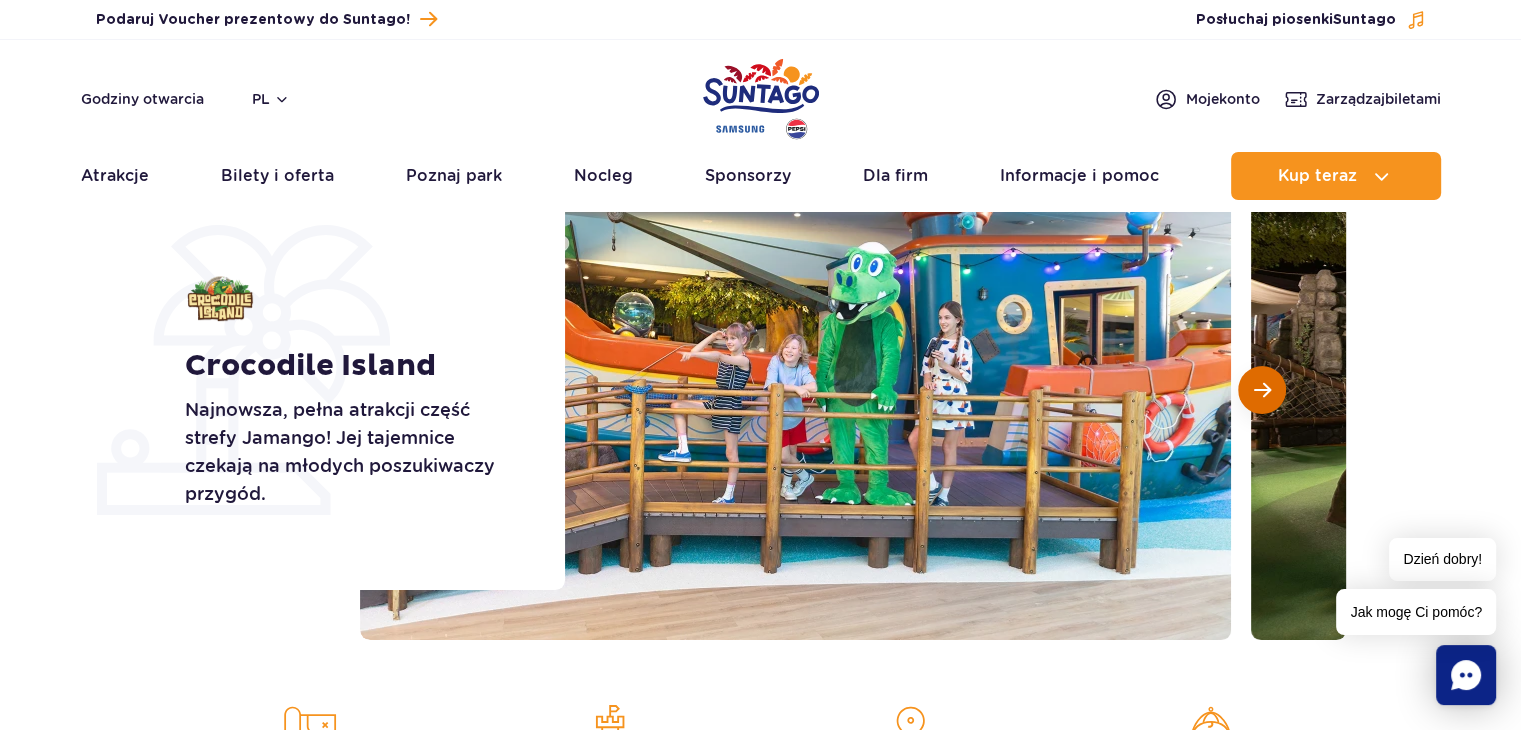 click at bounding box center [1262, 390] 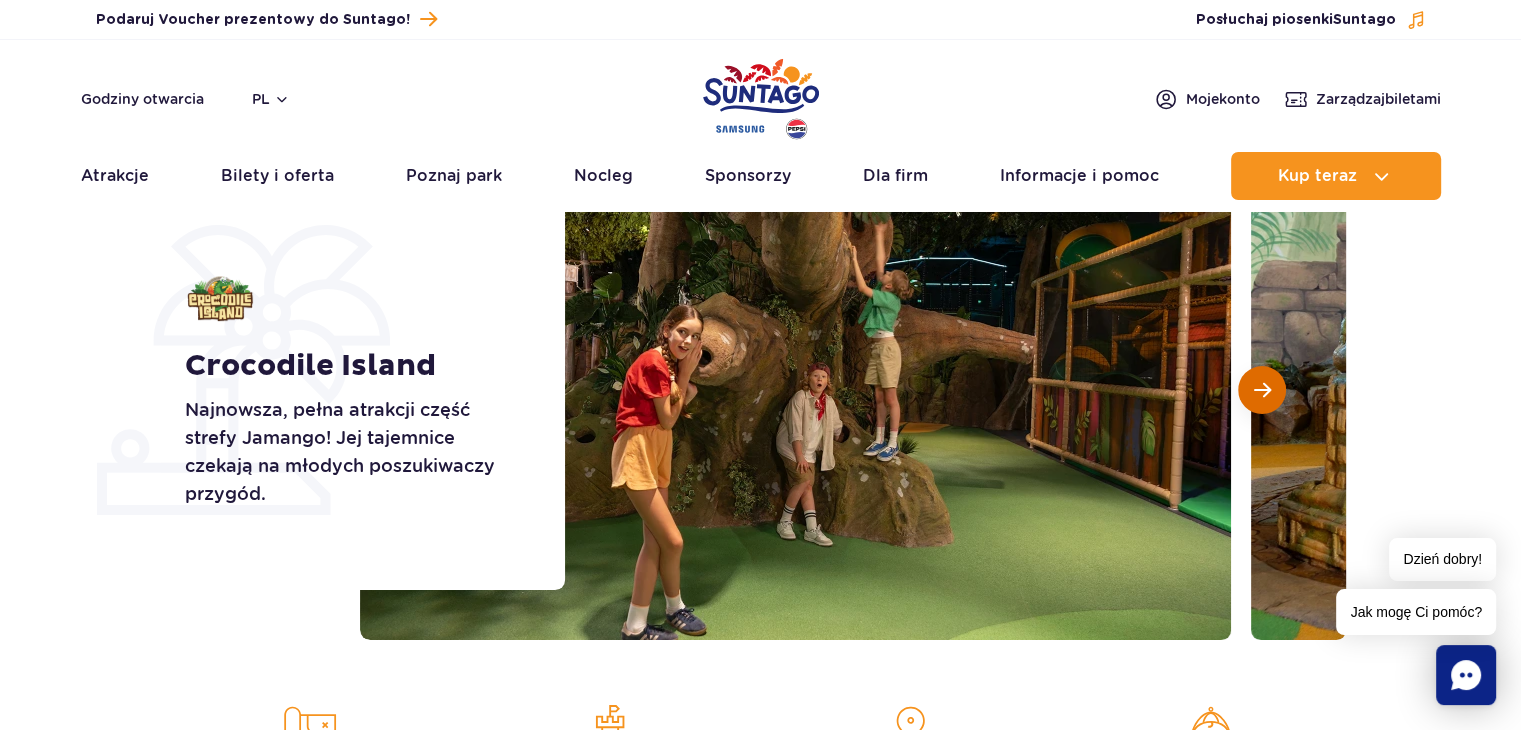 click at bounding box center [1262, 390] 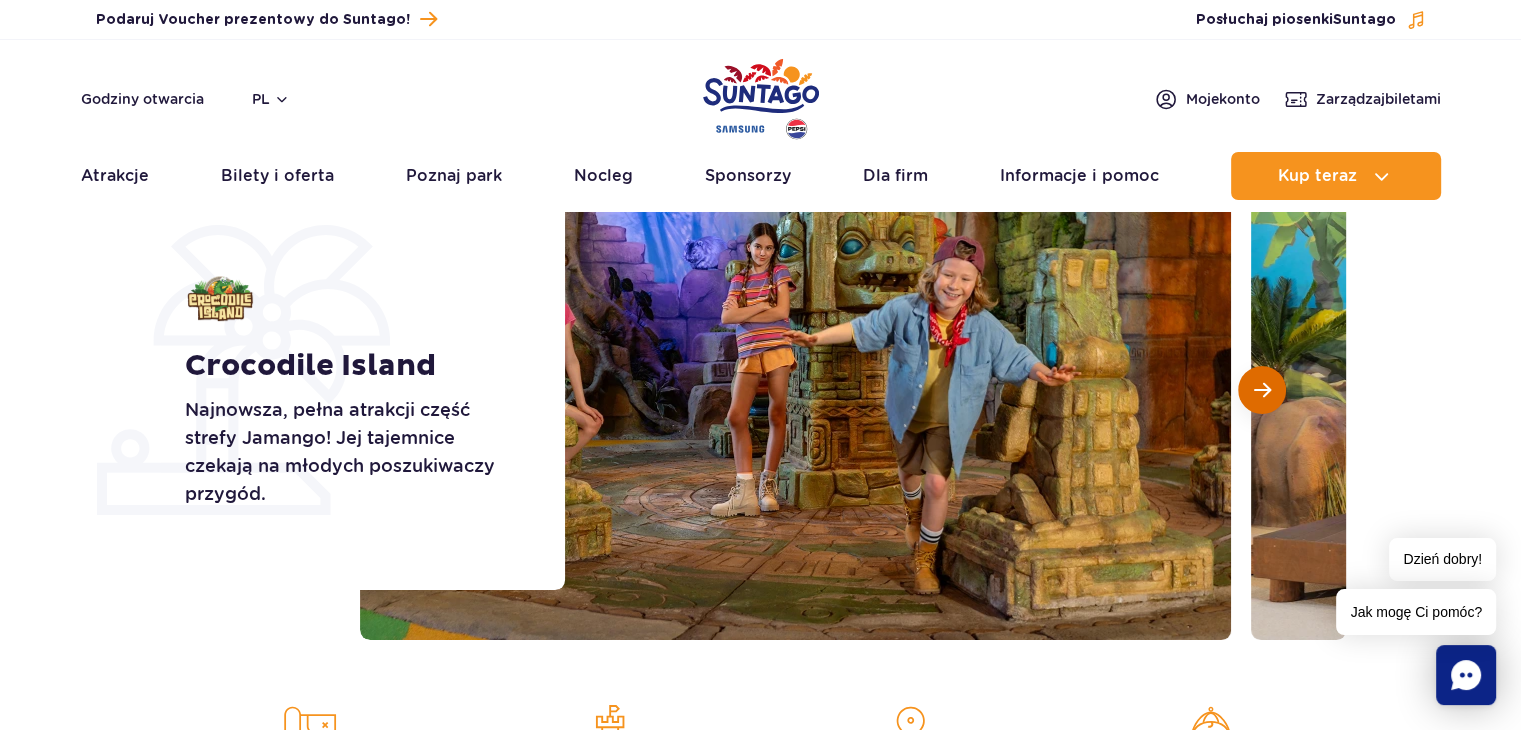 click at bounding box center (1262, 390) 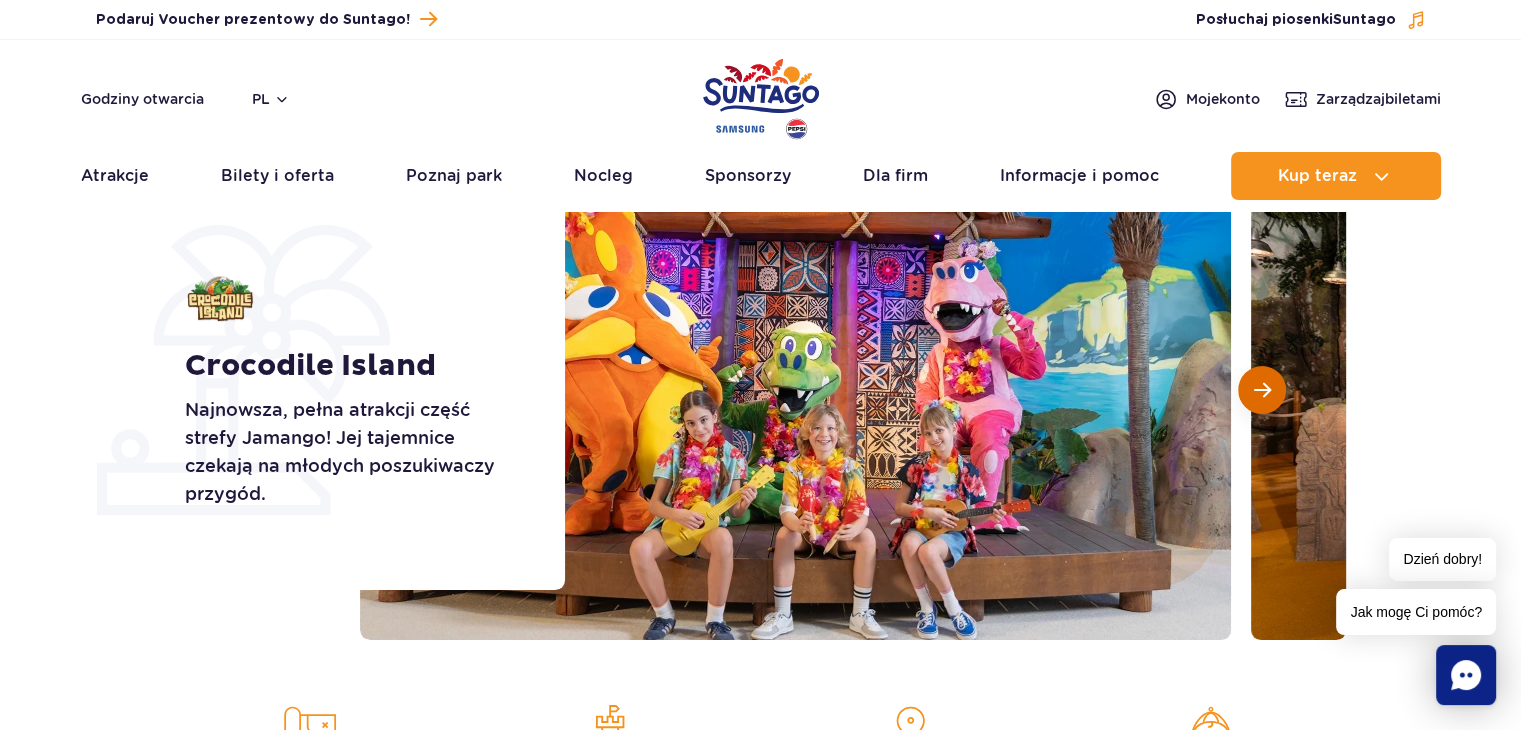 click at bounding box center (1262, 390) 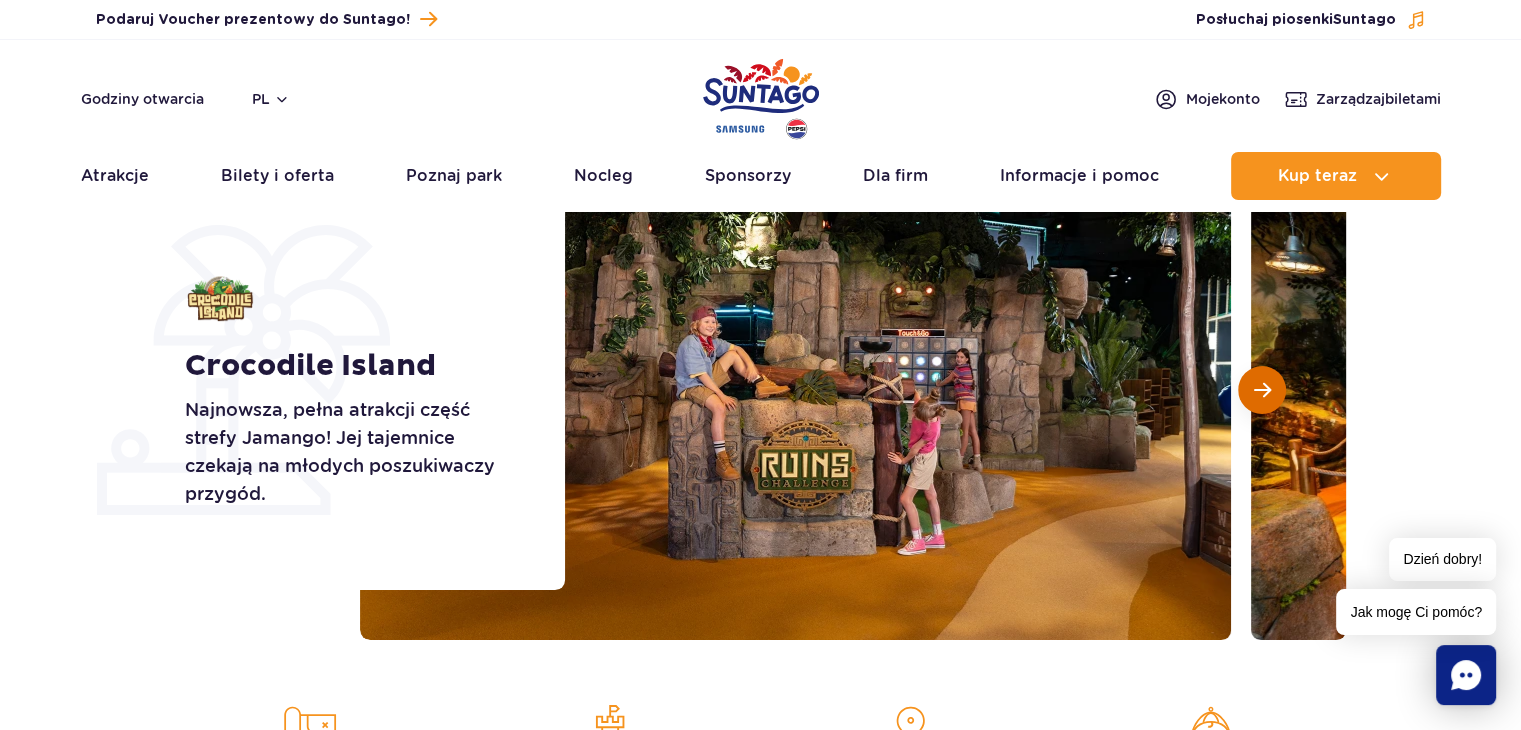 click at bounding box center [1262, 390] 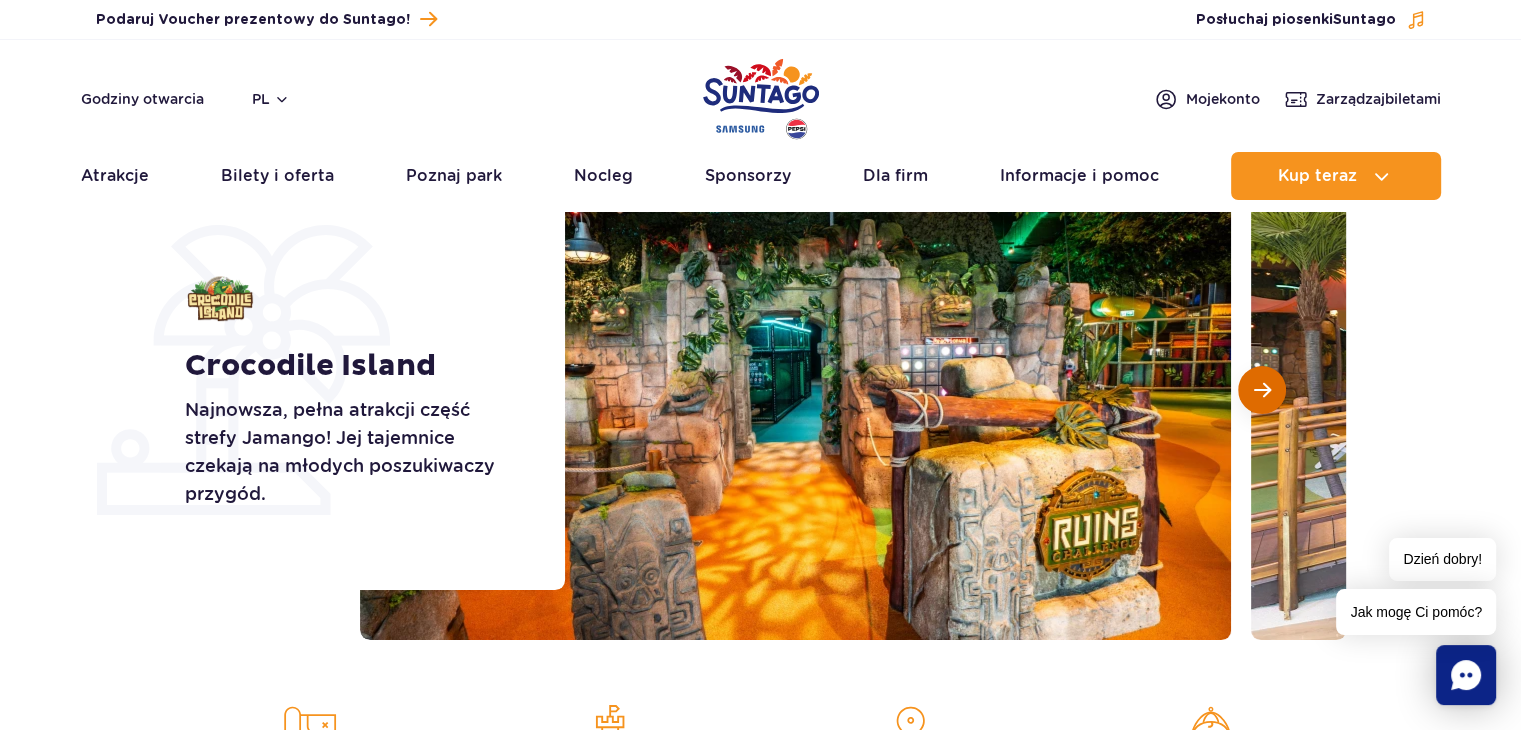 click at bounding box center [1262, 390] 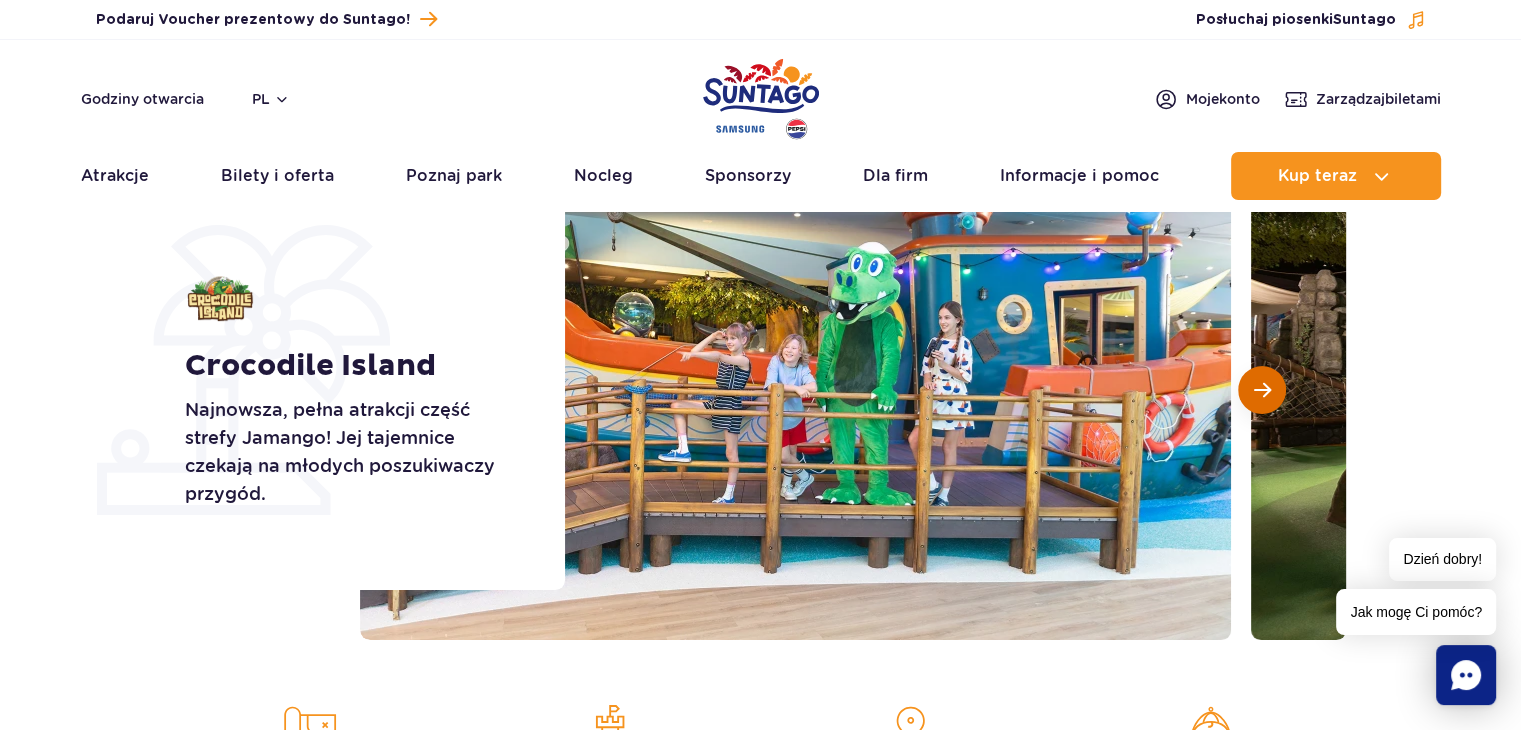 click at bounding box center (1262, 390) 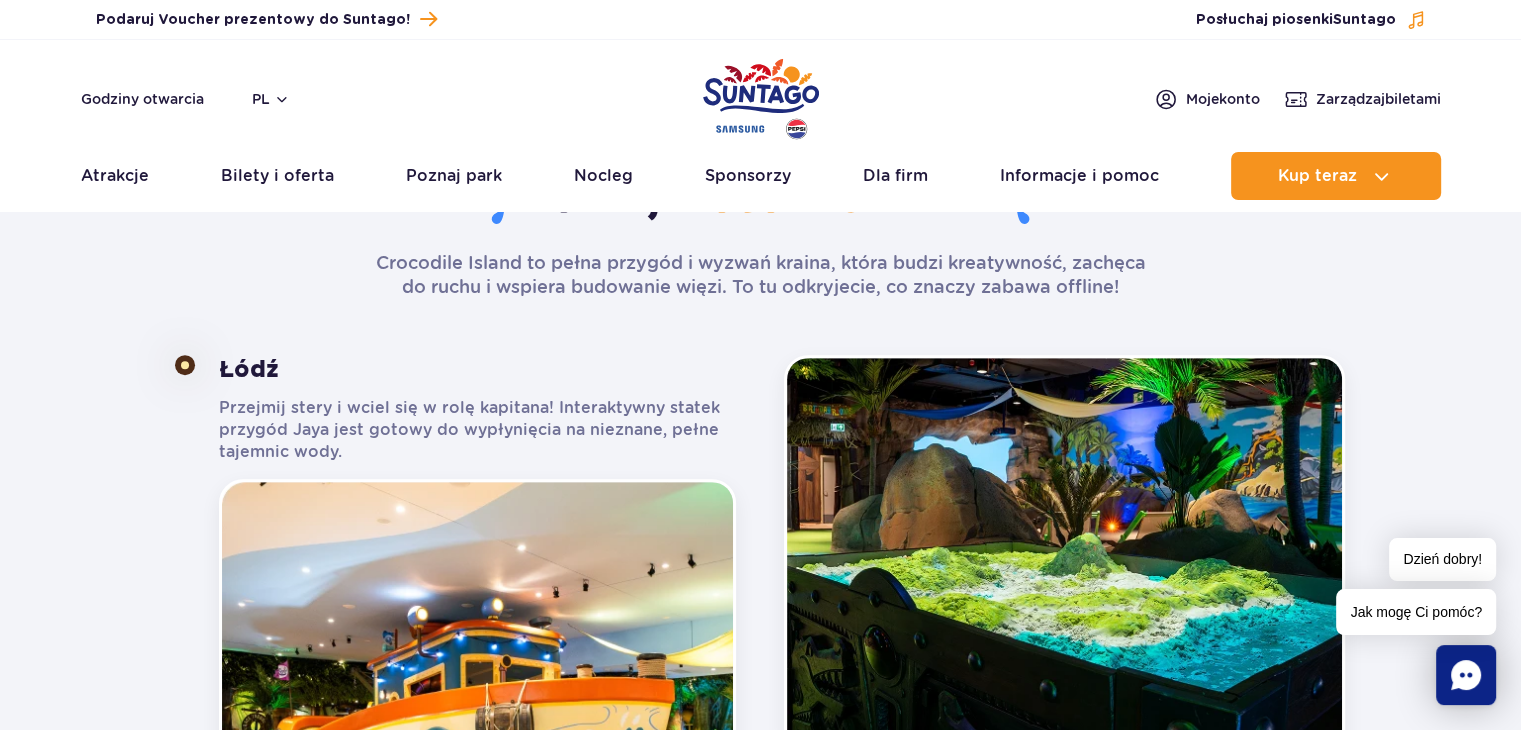 scroll, scrollTop: 1122, scrollLeft: 0, axis: vertical 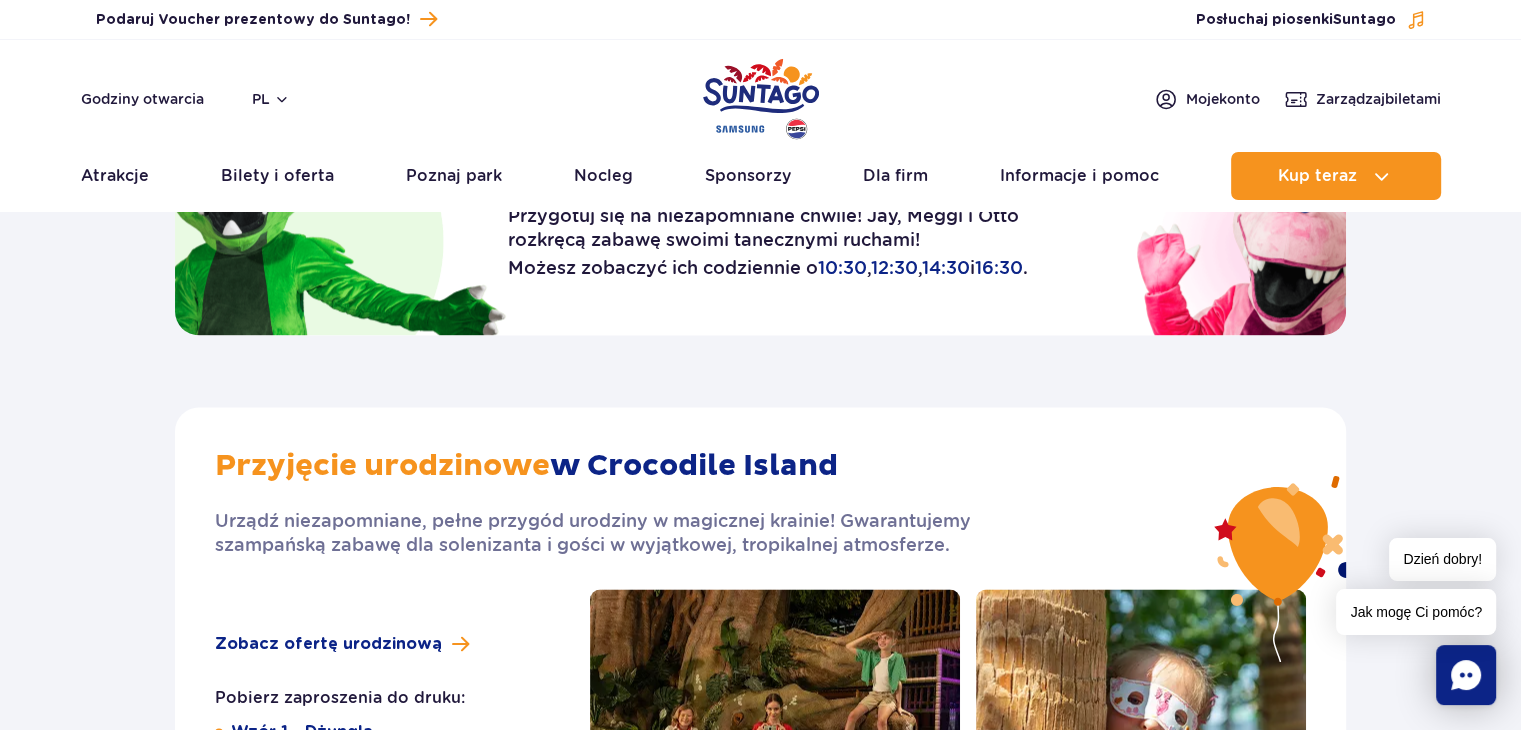 drag, startPoint x: 1512, startPoint y: 389, endPoint x: 1532, endPoint y: 385, distance: 20.396078 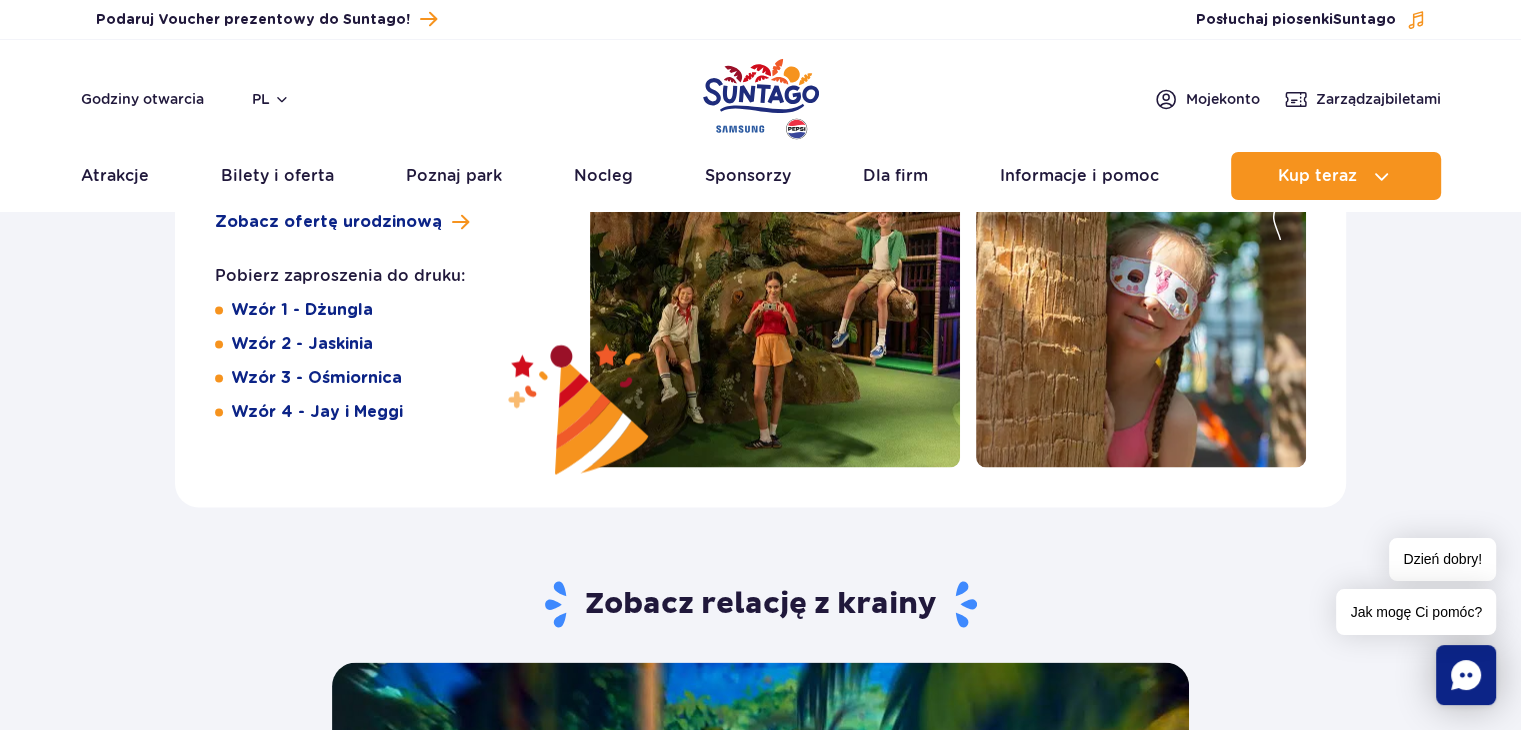 scroll, scrollTop: 3283, scrollLeft: 0, axis: vertical 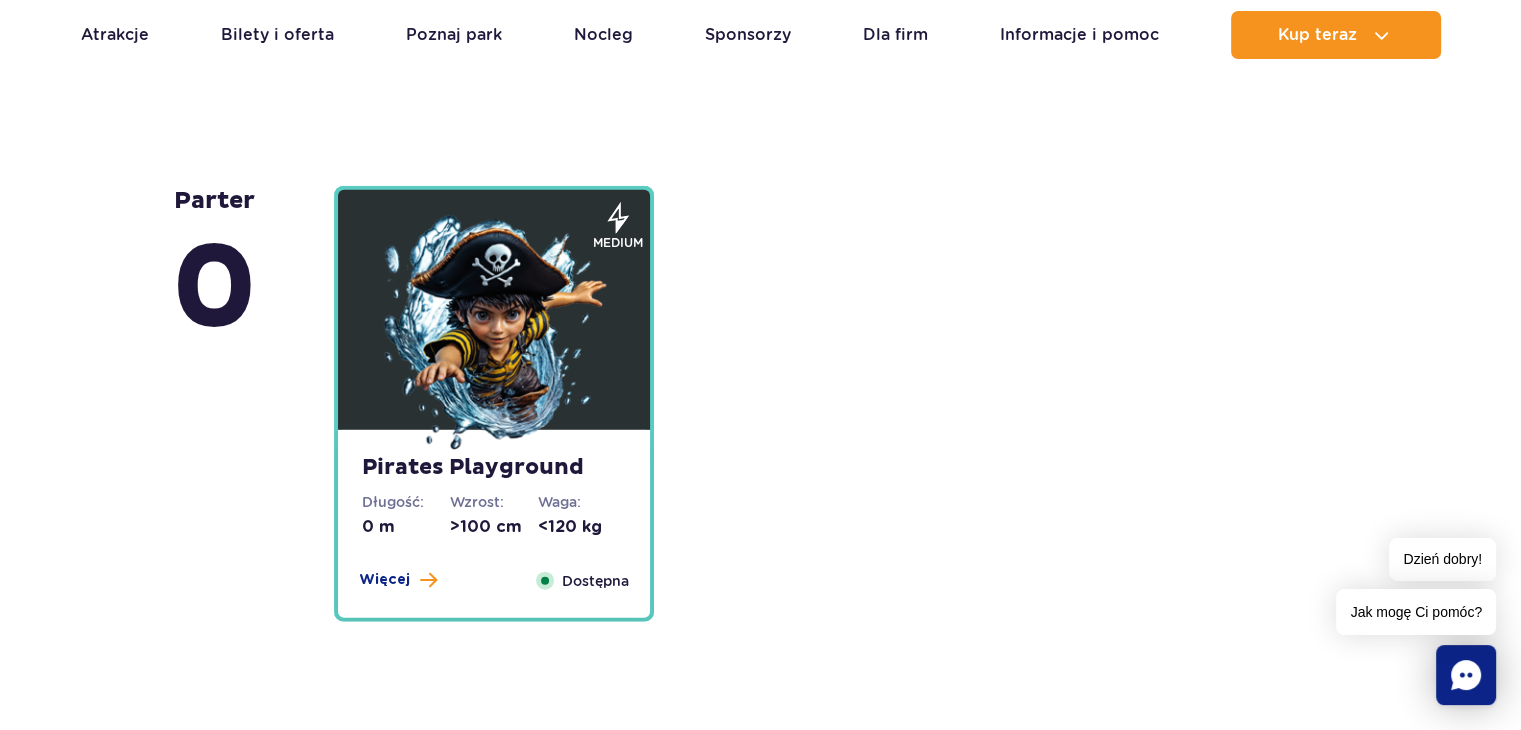 click at bounding box center [494, 335] 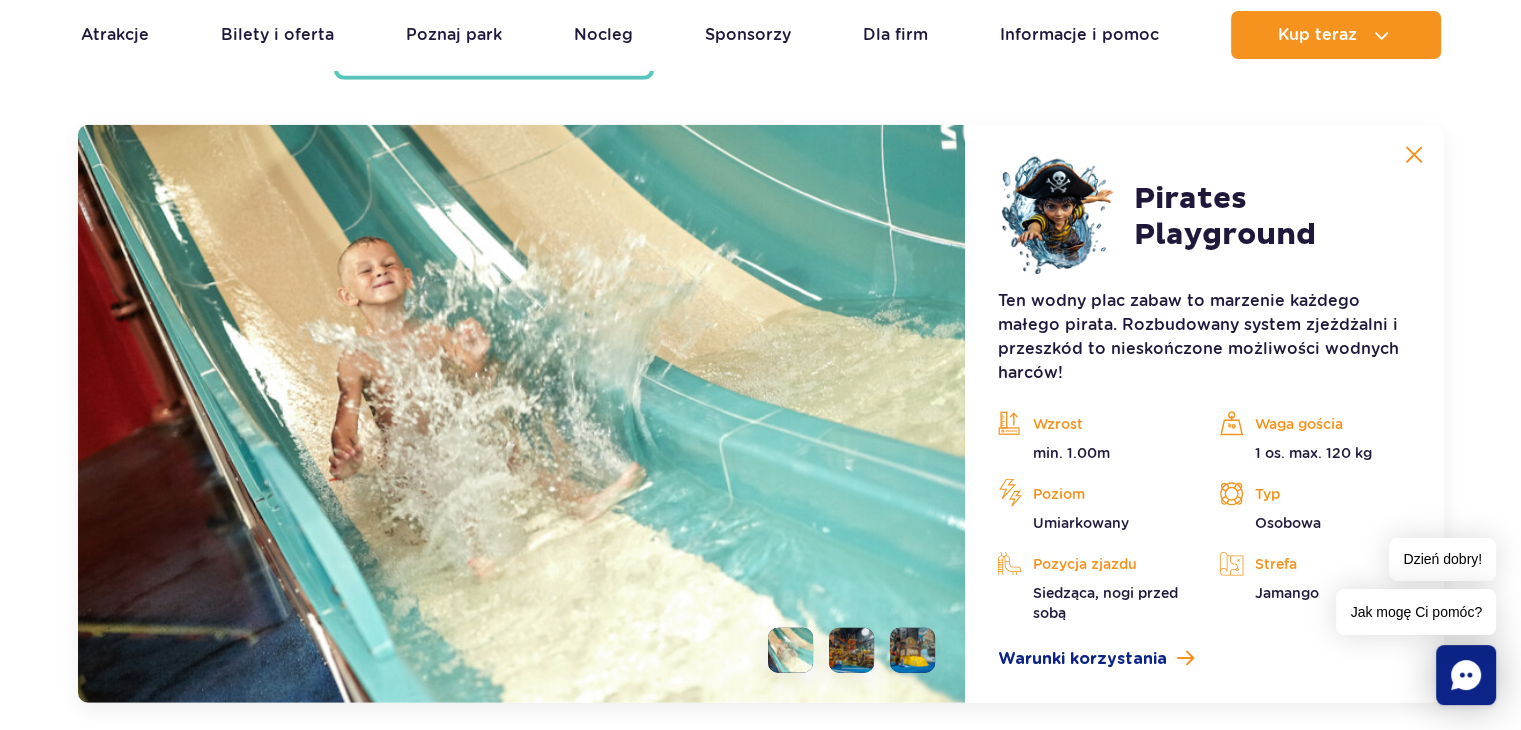 scroll, scrollTop: 5412, scrollLeft: 0, axis: vertical 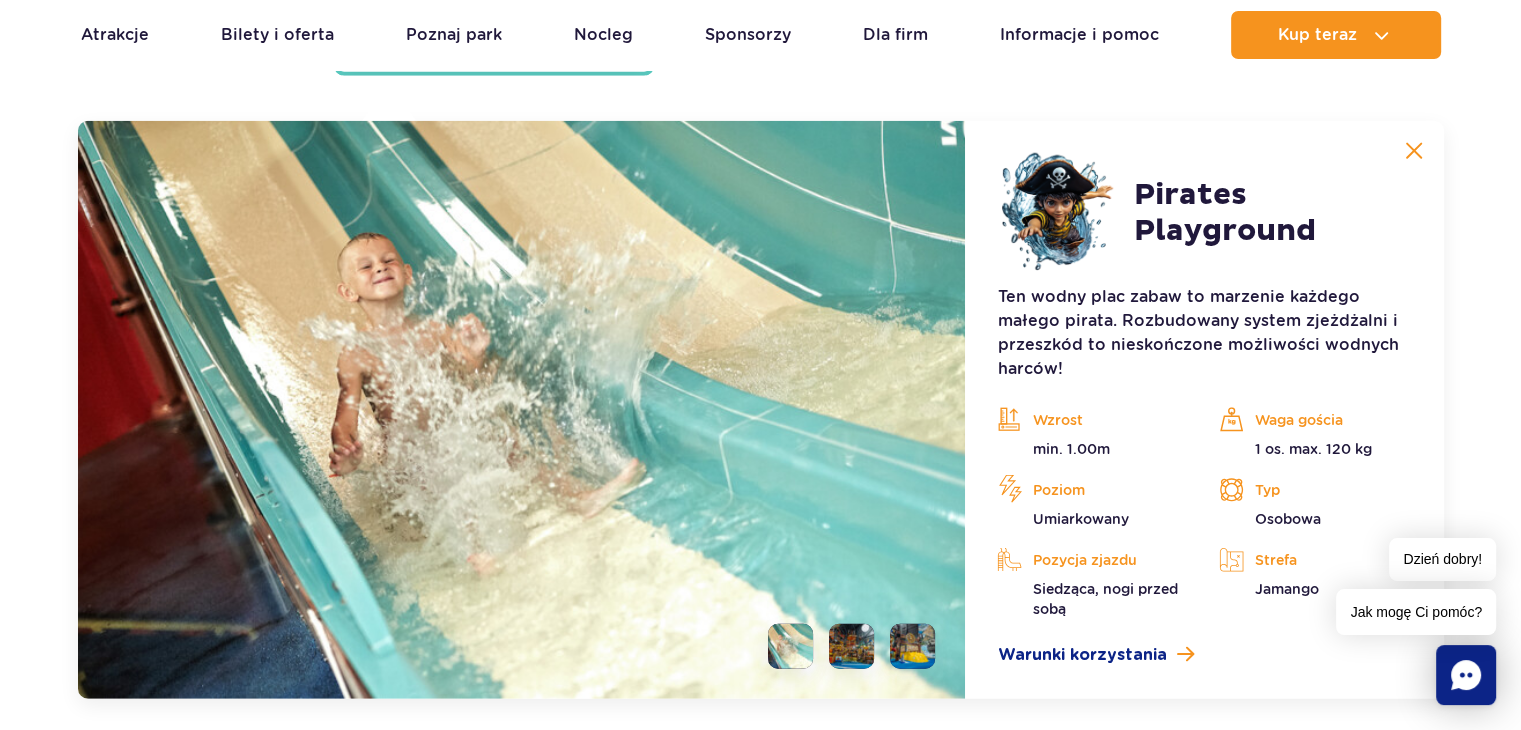 drag, startPoint x: 1516, startPoint y: 405, endPoint x: 1528, endPoint y: 428, distance: 25.942244 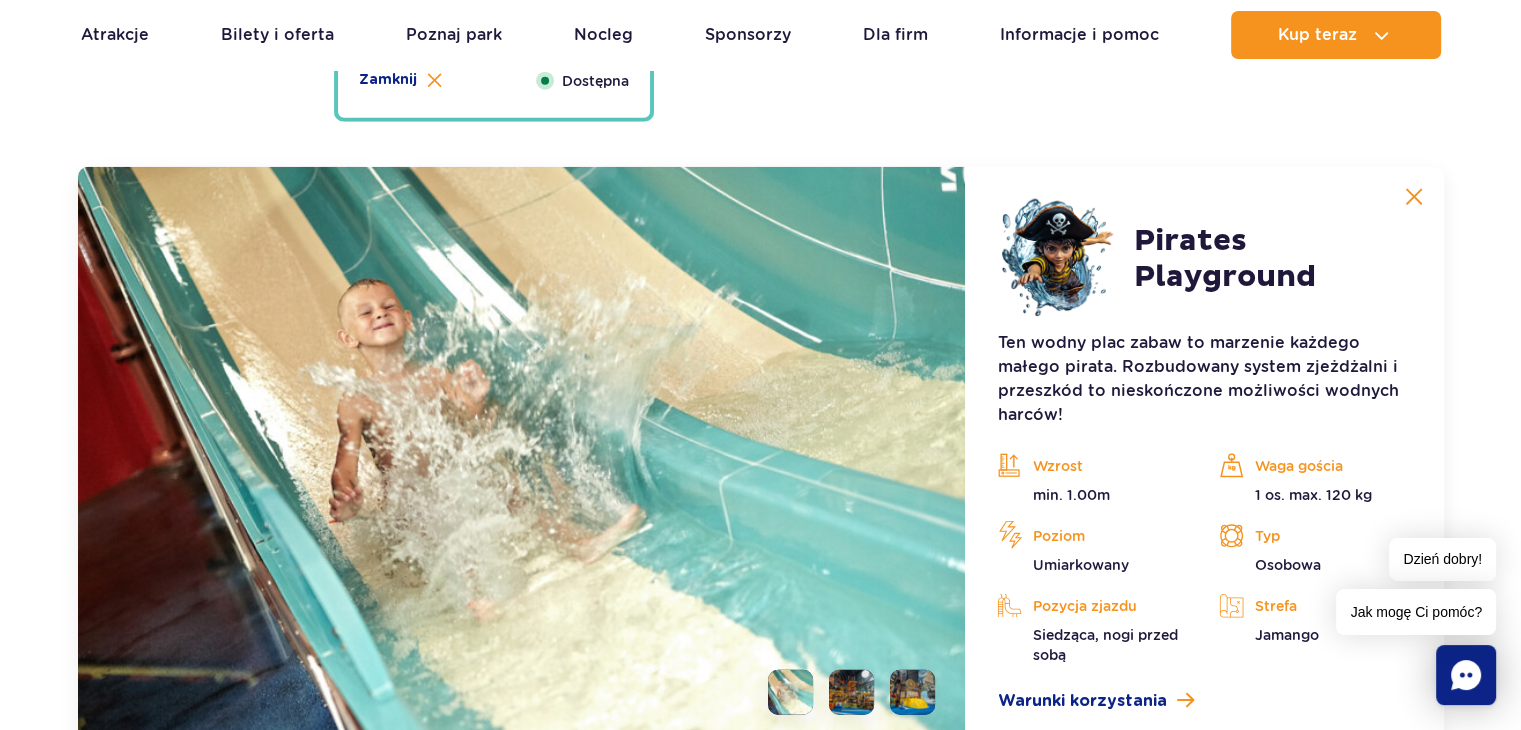 scroll, scrollTop: 5399, scrollLeft: 0, axis: vertical 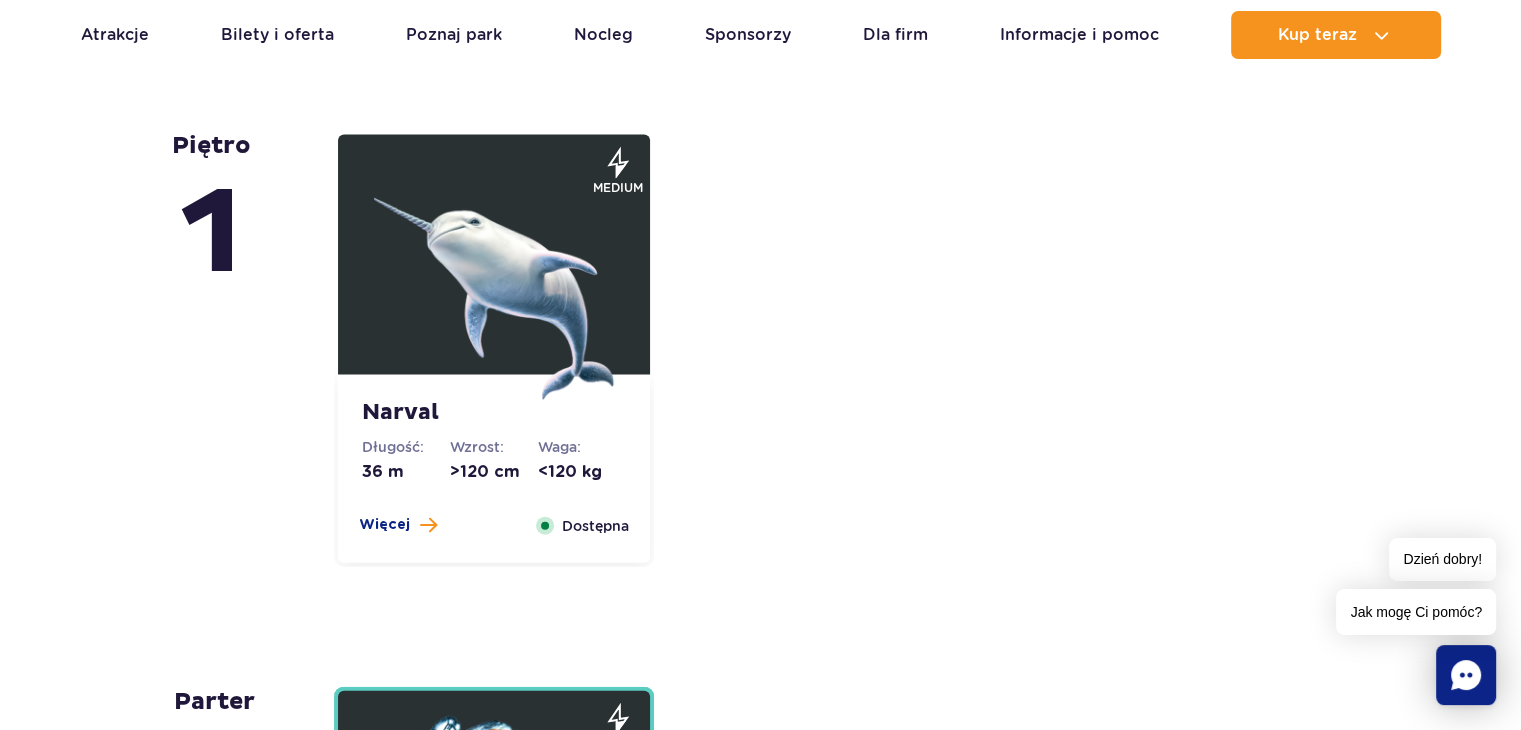 click at bounding box center (494, 280) 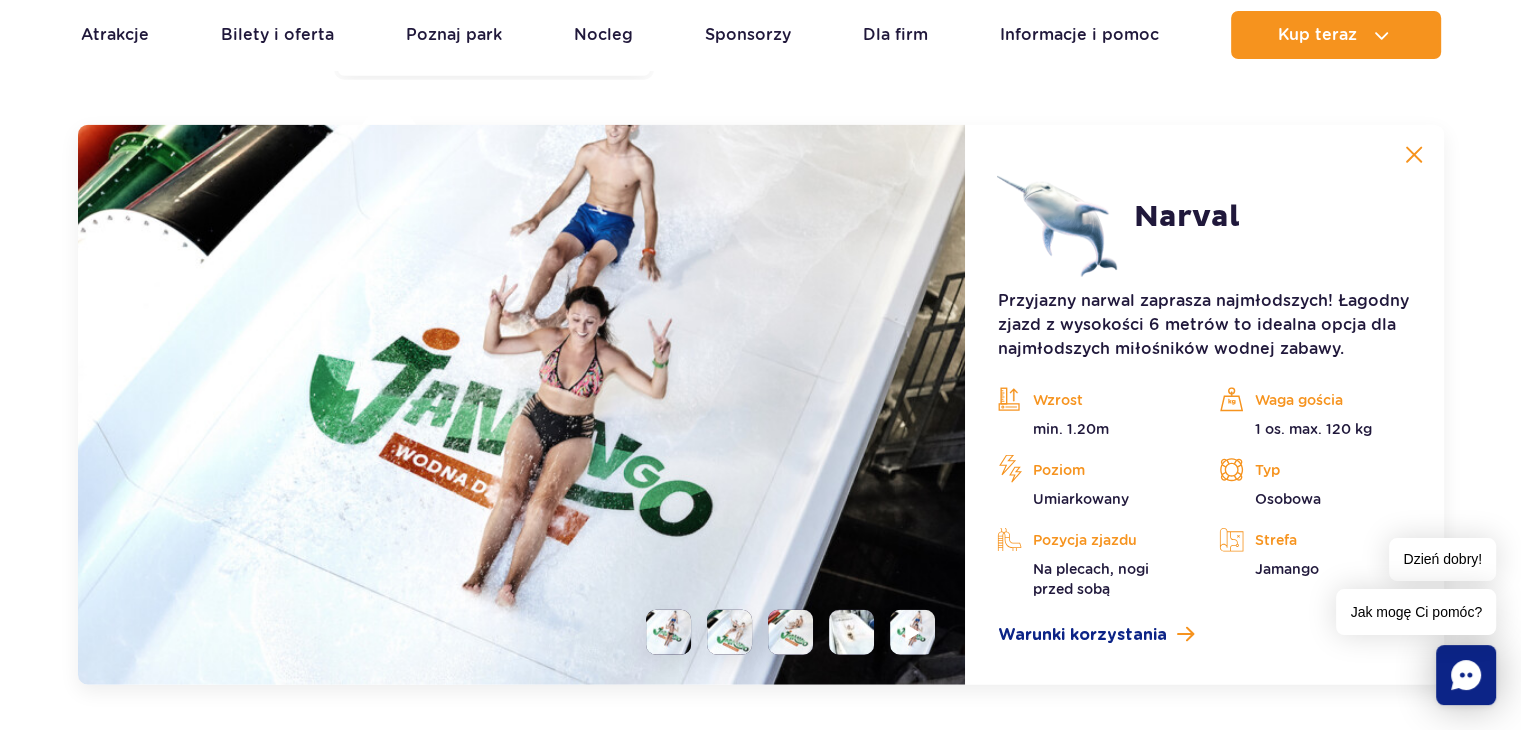 scroll, scrollTop: 4856, scrollLeft: 0, axis: vertical 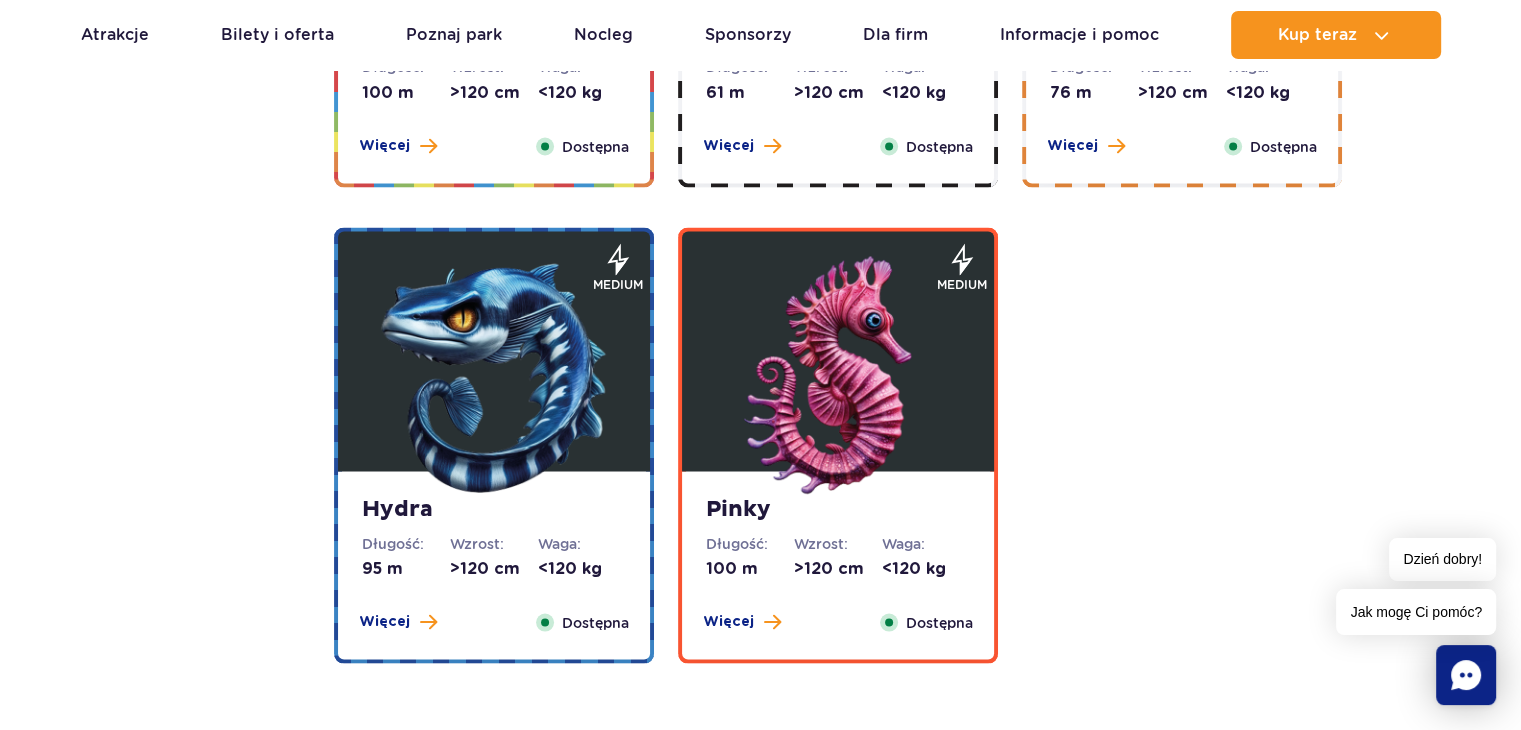click at bounding box center [838, 376] 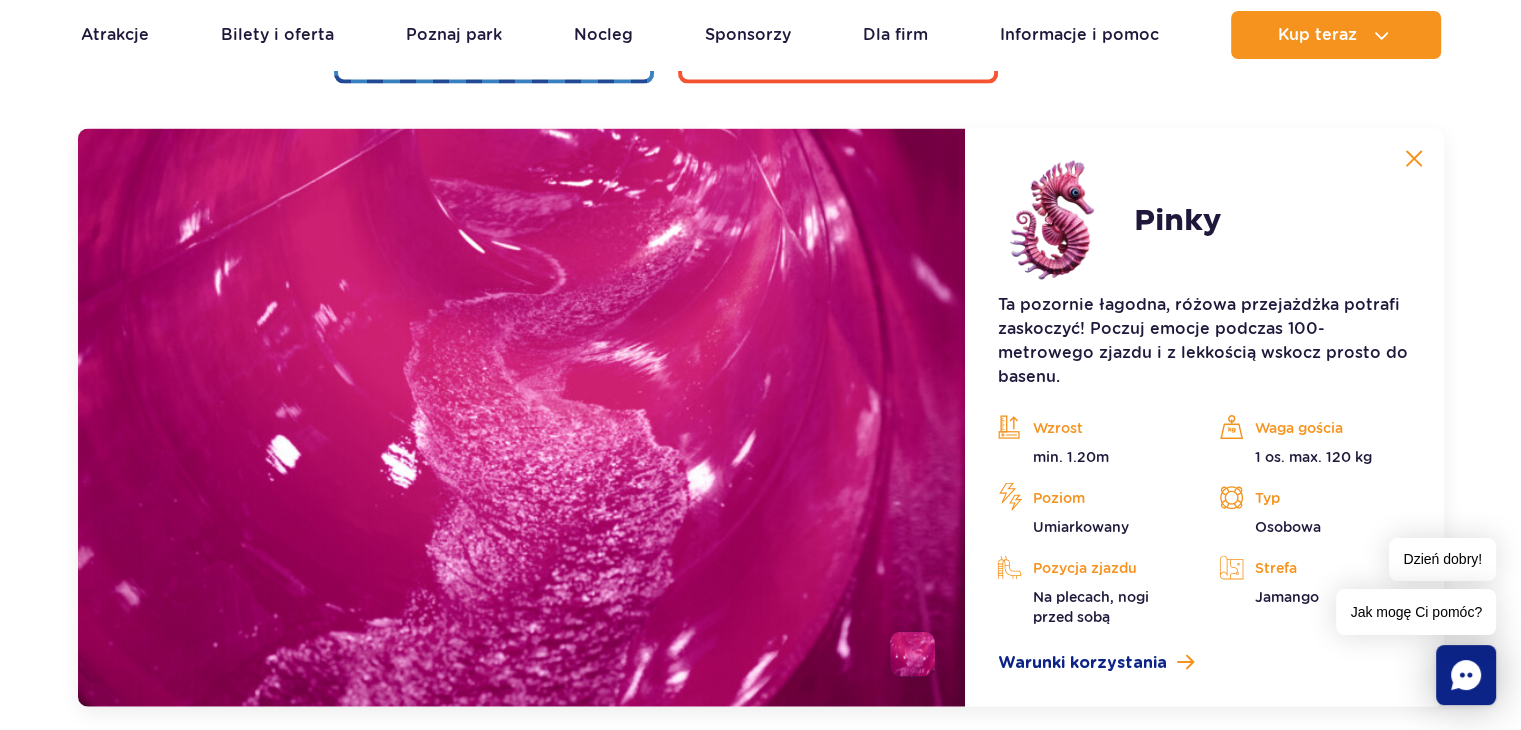 scroll, scrollTop: 4300, scrollLeft: 0, axis: vertical 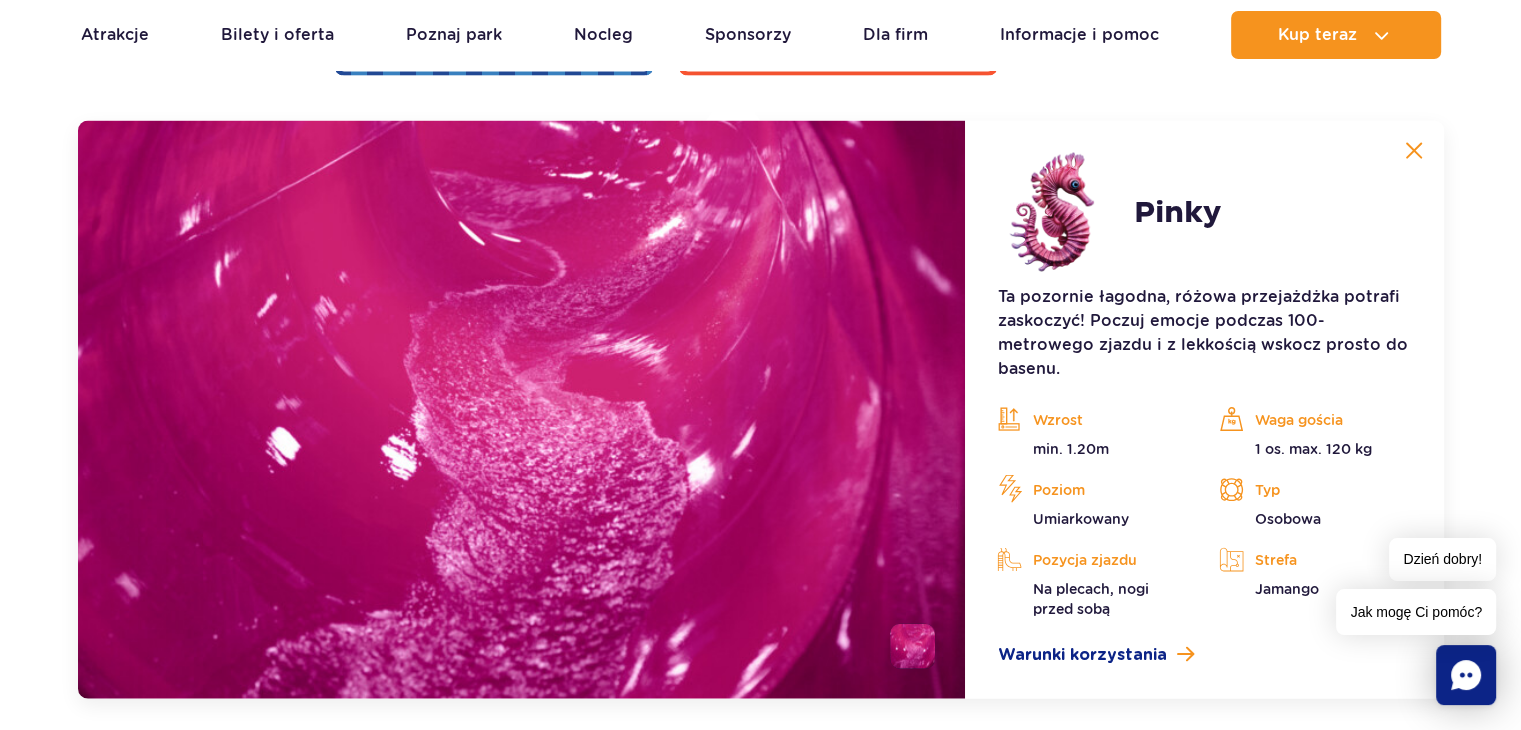 click on "Pinky
Ta pozornie łagodna, różowa przejażdżka potrafi zaskoczyć! Poczuj emocje podczas 100-metrowego zjazdu i z lekkością wskocz prosto do basenu.
Wzrost
min. 1.20m
Waga gościa
1 os. max. 120 kg
Poziom
Umiarkowany
Typ
Osobowa
Pozycja zjazdu
Na plecach, nogi przed sobą
Strefa
Jamango
Warunki korzystania" at bounding box center (1204, 410) 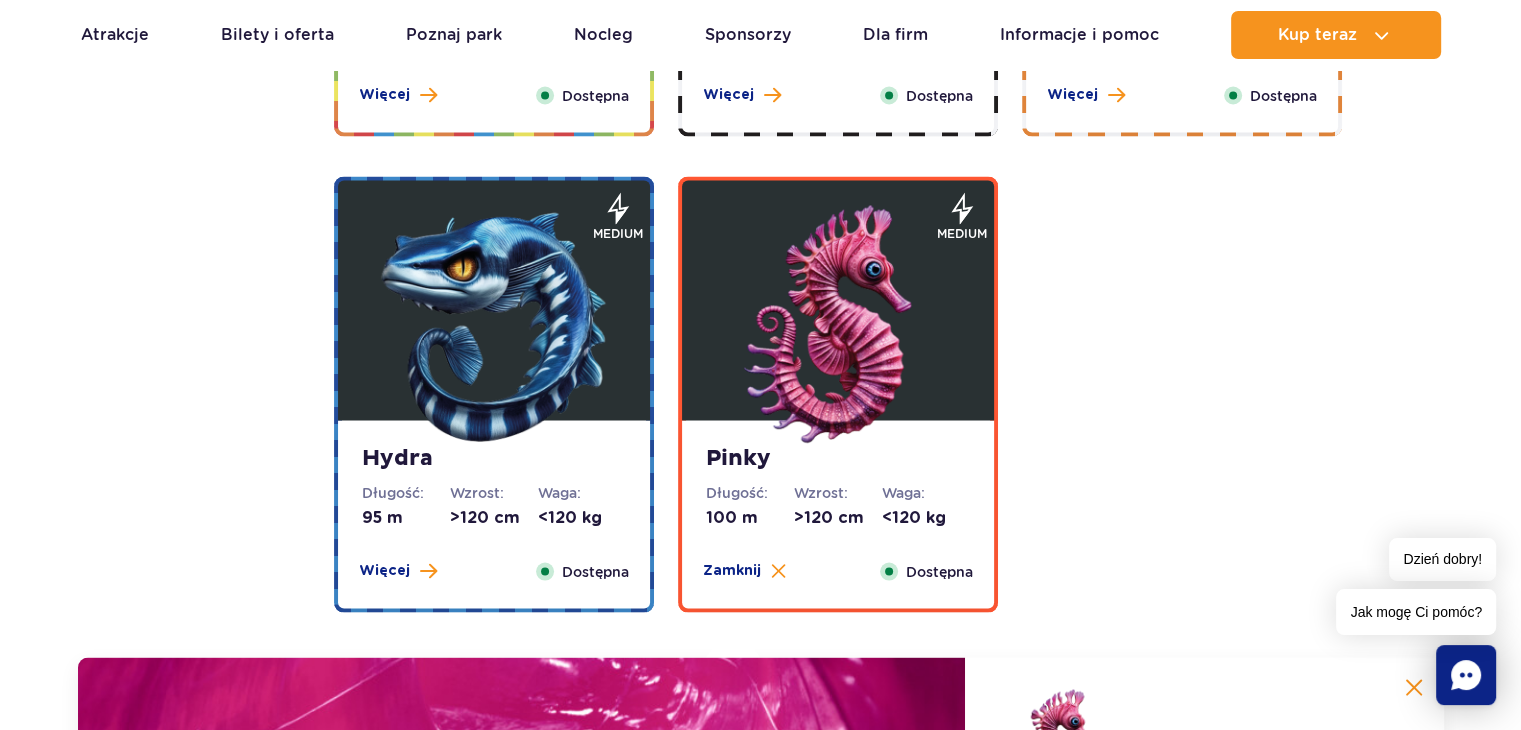 scroll, scrollTop: 3776, scrollLeft: 0, axis: vertical 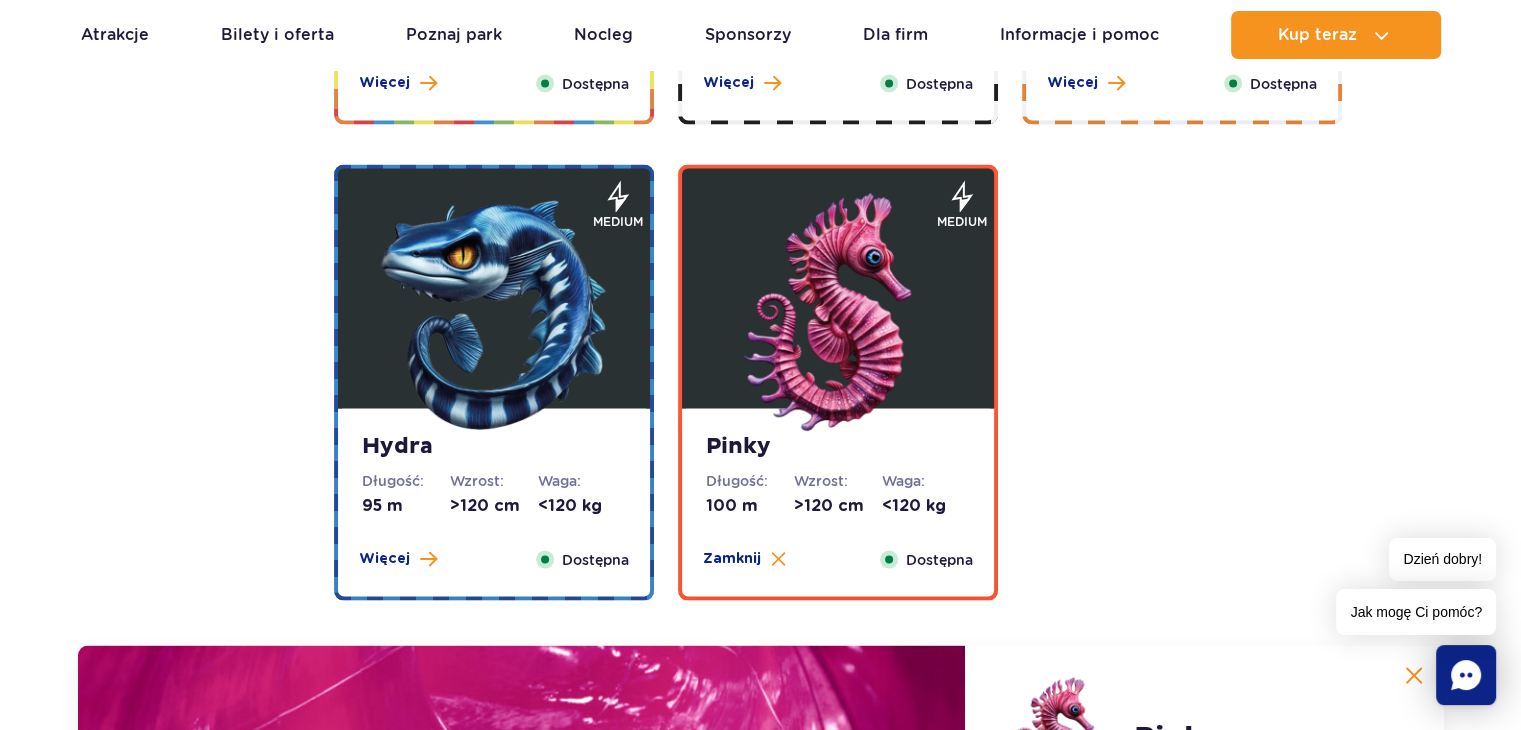click on "Hydra" at bounding box center (494, 446) 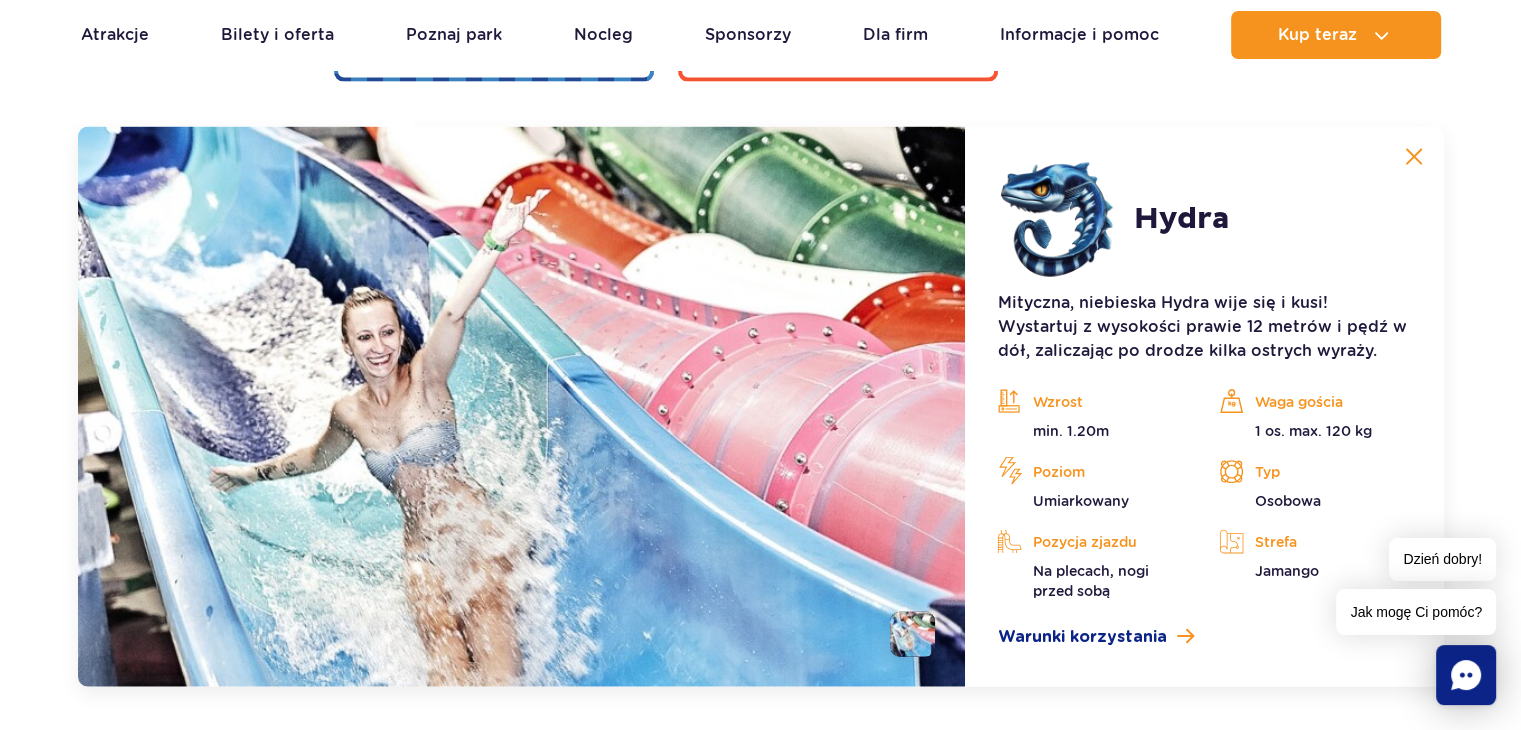 scroll, scrollTop: 4300, scrollLeft: 0, axis: vertical 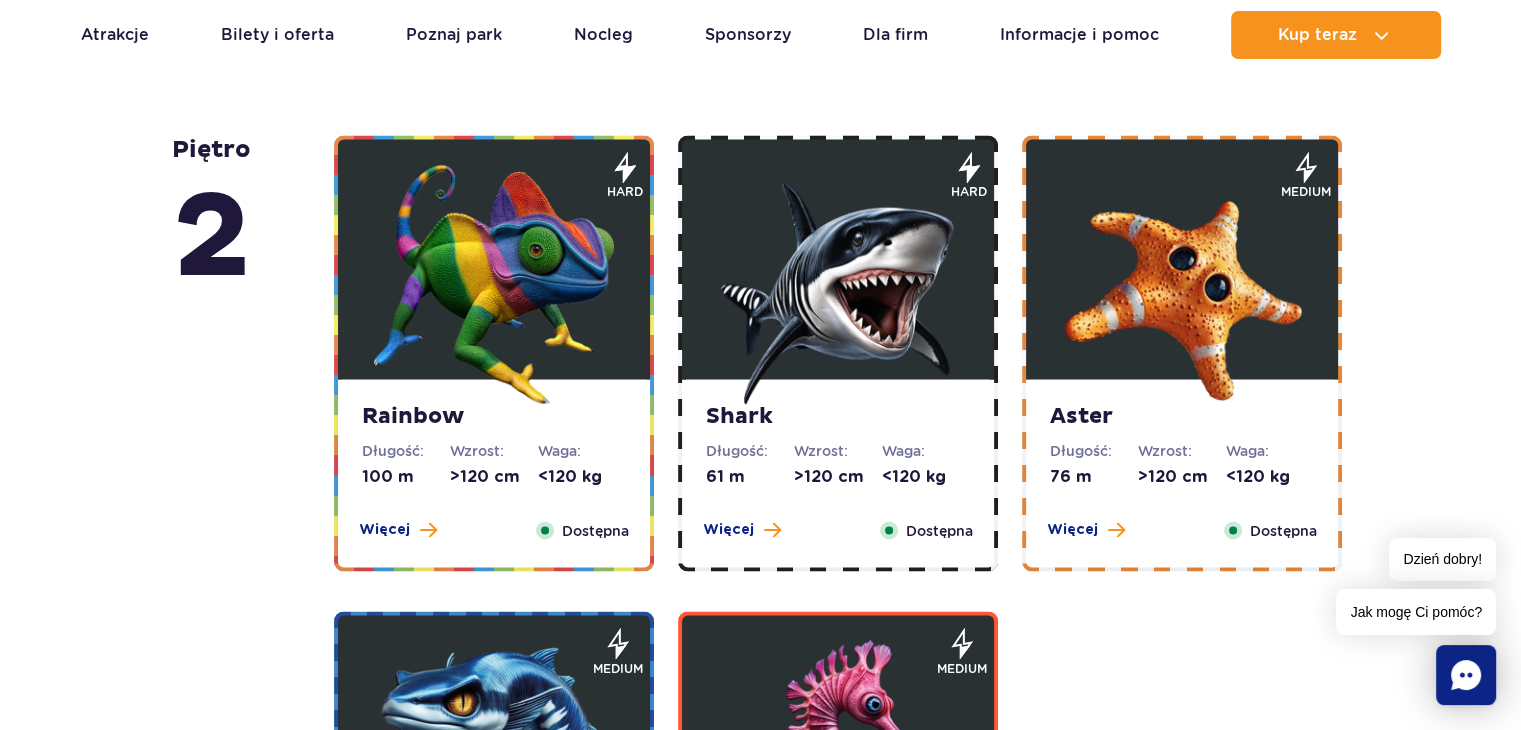 click at bounding box center [1182, 284] 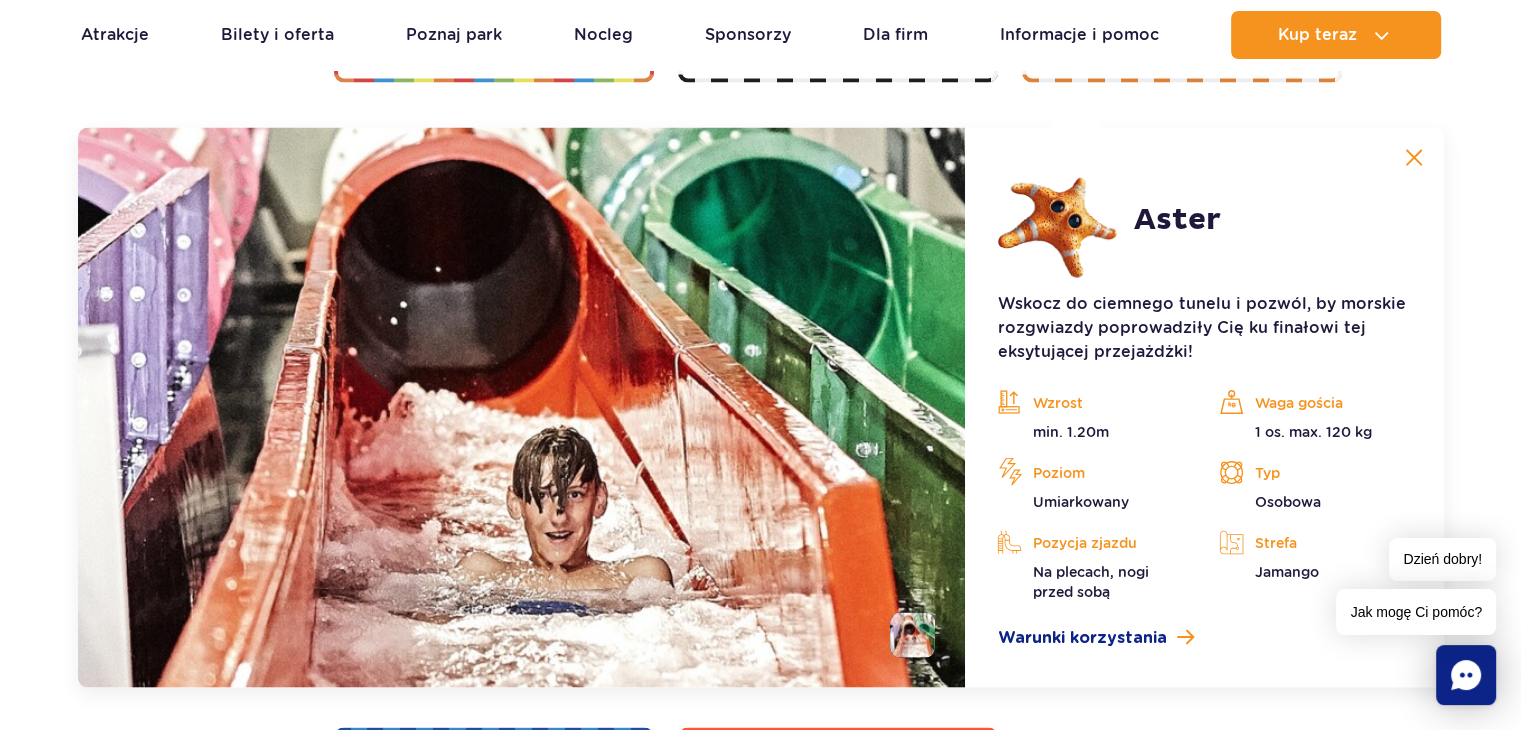 scroll, scrollTop: 3824, scrollLeft: 0, axis: vertical 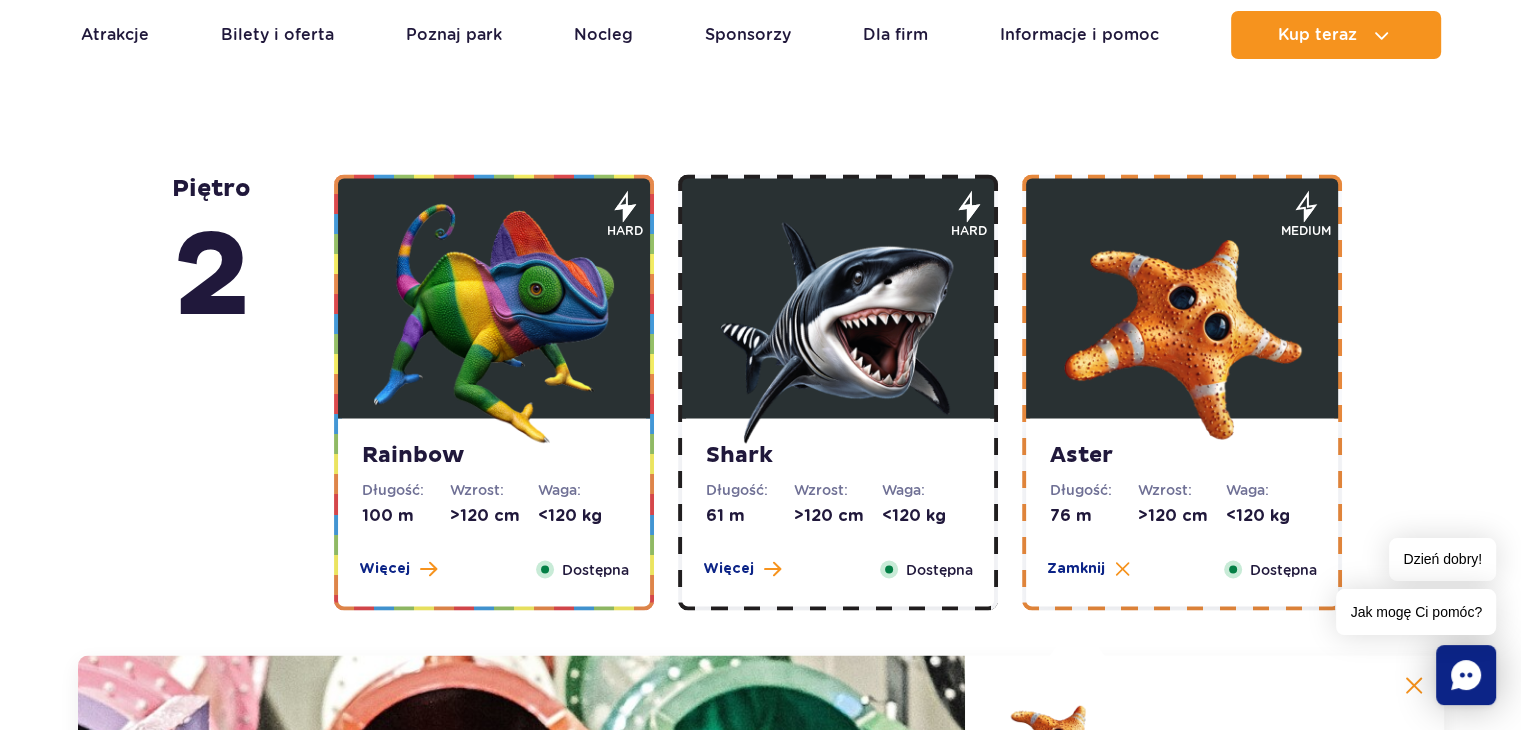 click at bounding box center [838, 323] 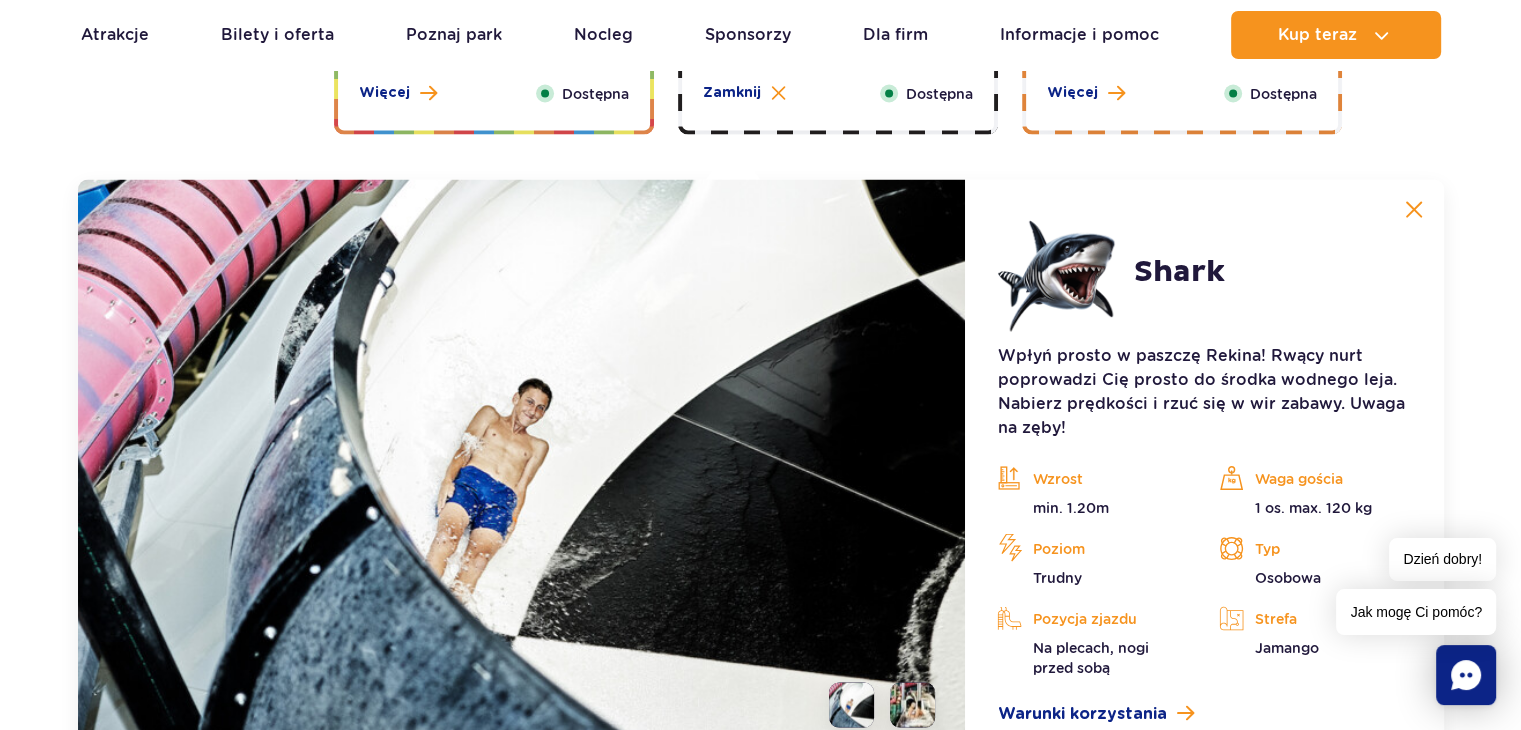 scroll, scrollTop: 3824, scrollLeft: 0, axis: vertical 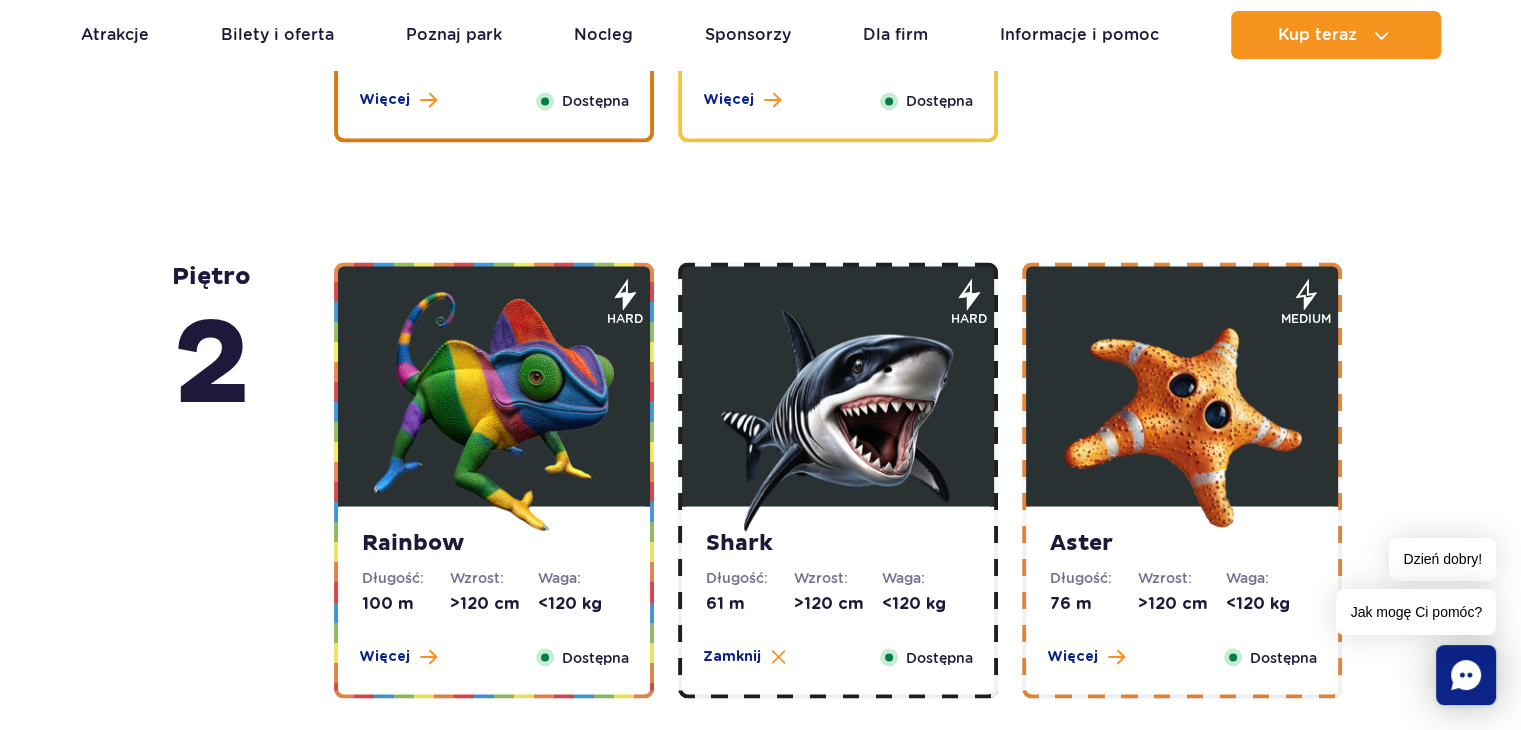 click at bounding box center (494, 411) 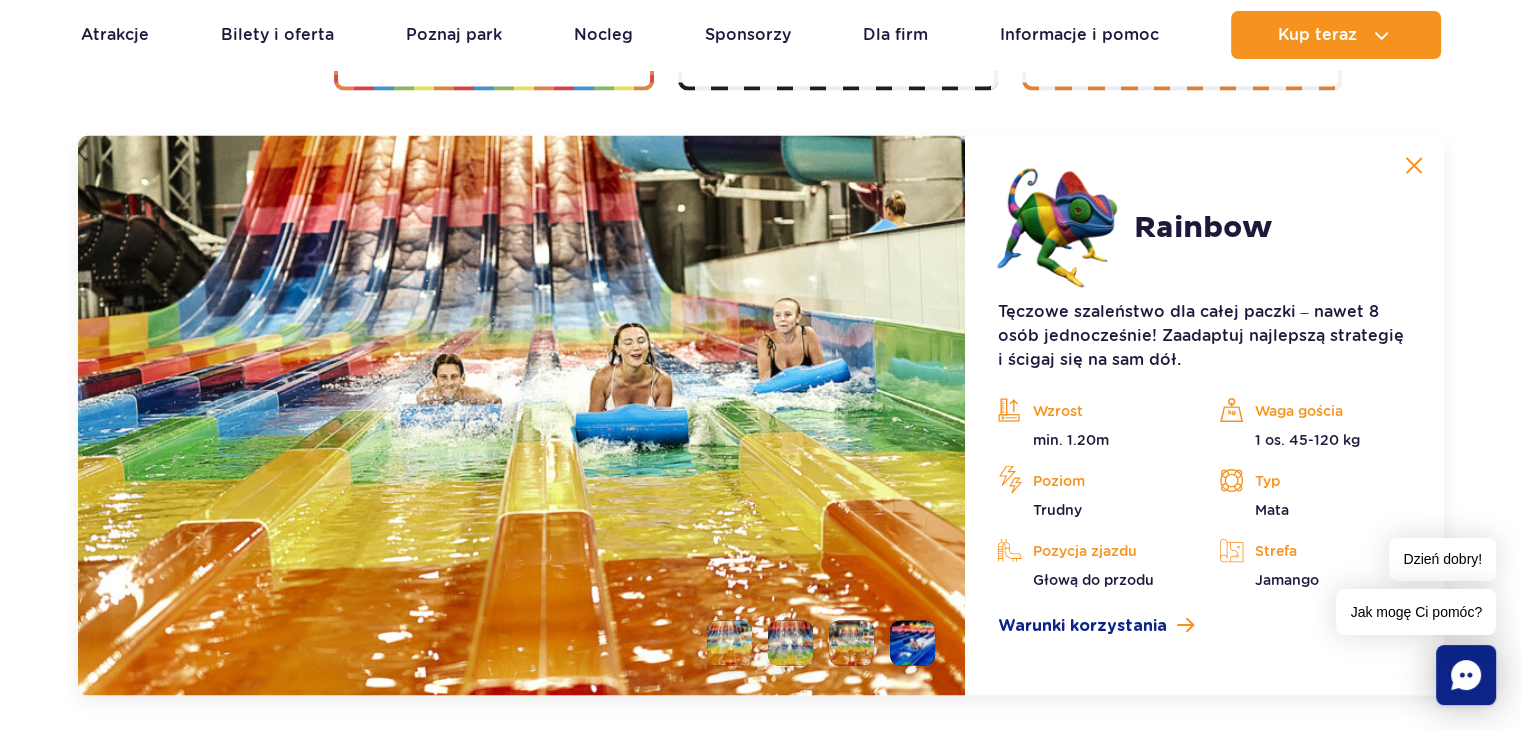 scroll, scrollTop: 3824, scrollLeft: 0, axis: vertical 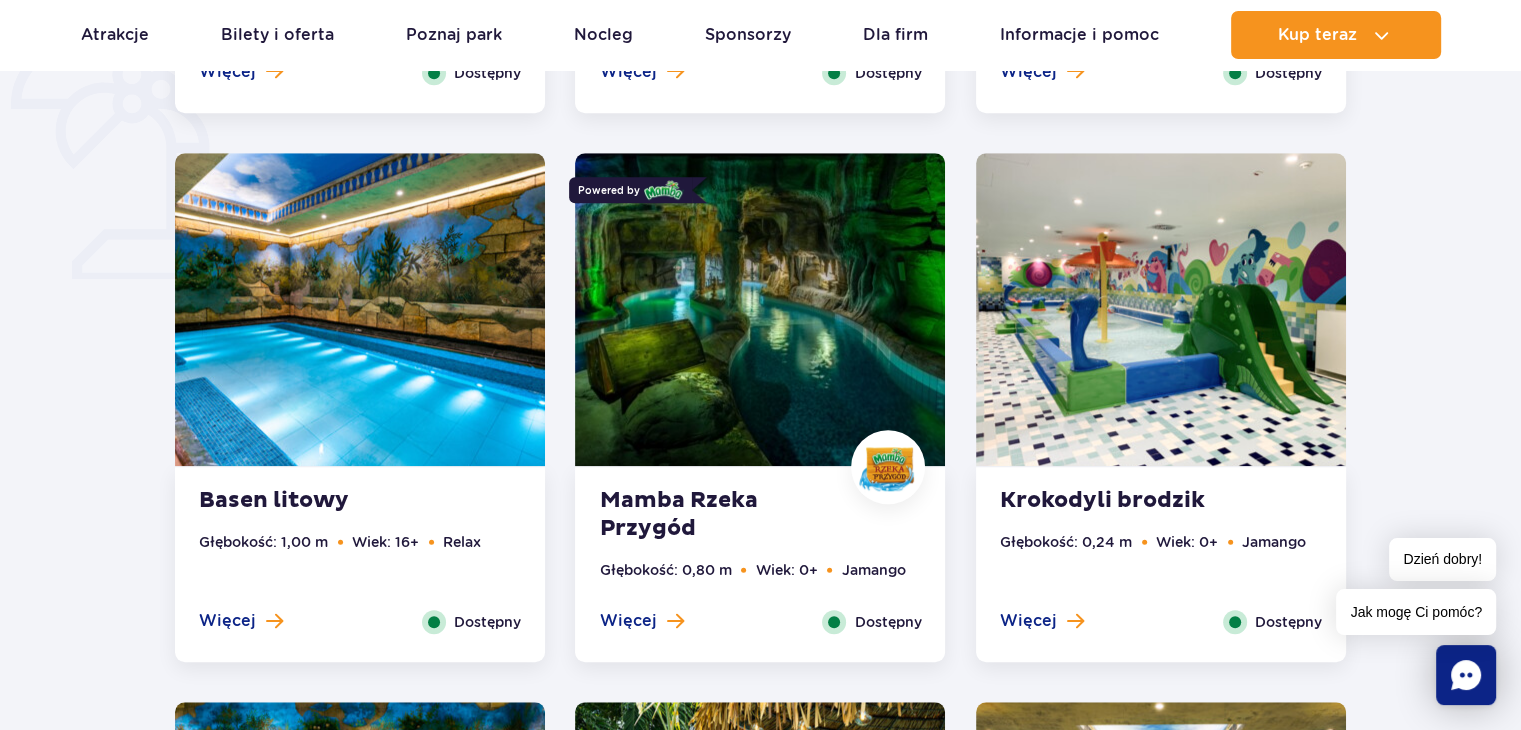 click at bounding box center (760, 309) 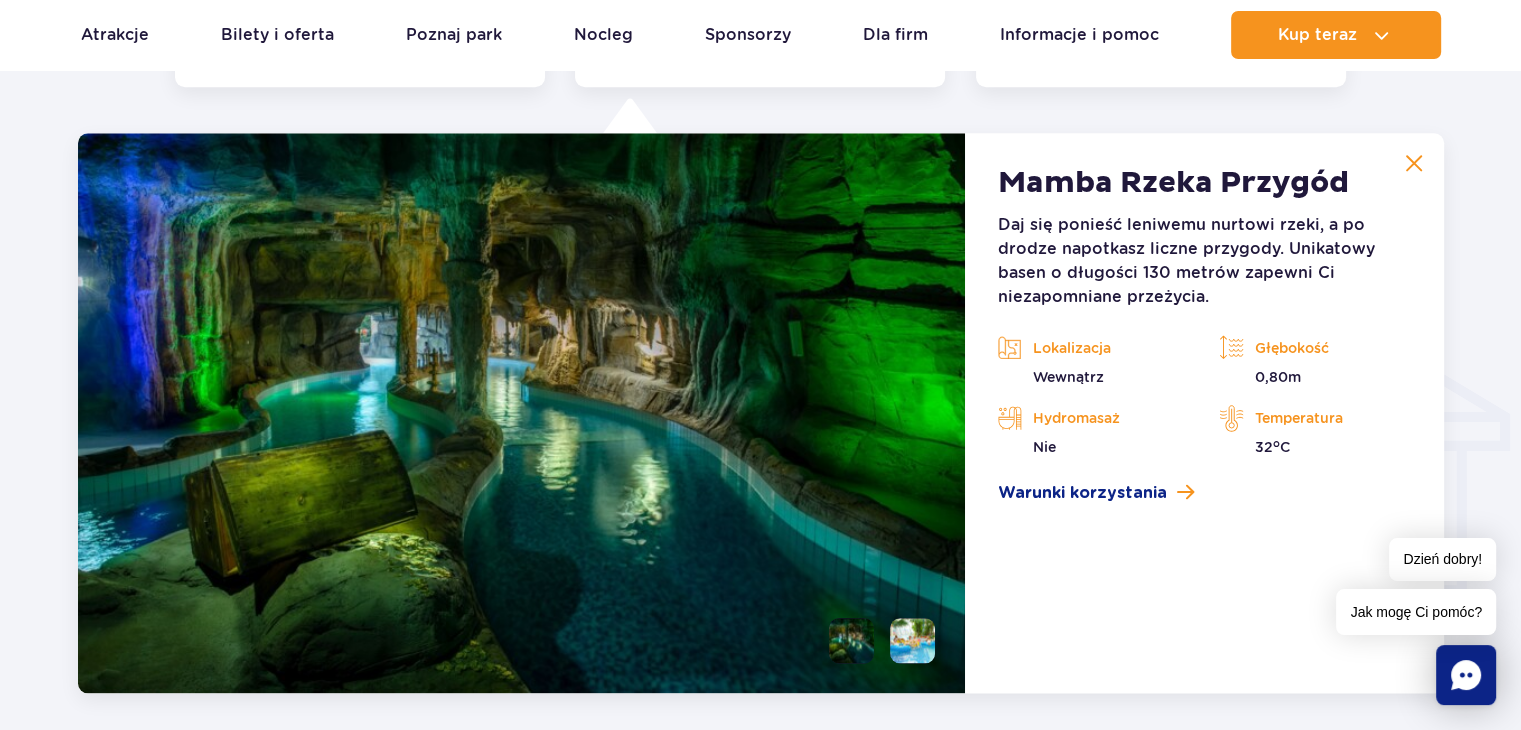 scroll, scrollTop: 2224, scrollLeft: 0, axis: vertical 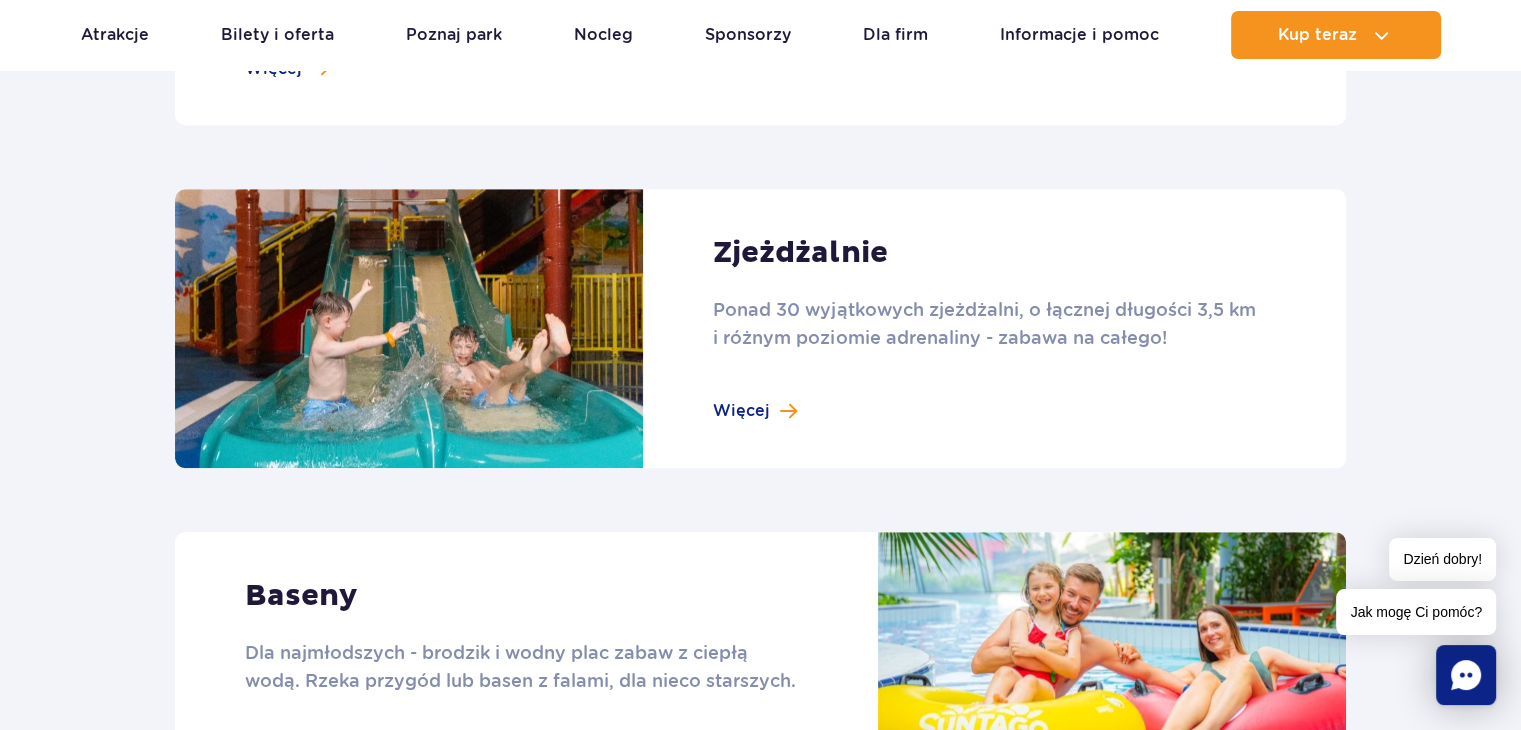 click at bounding box center (760, 328) 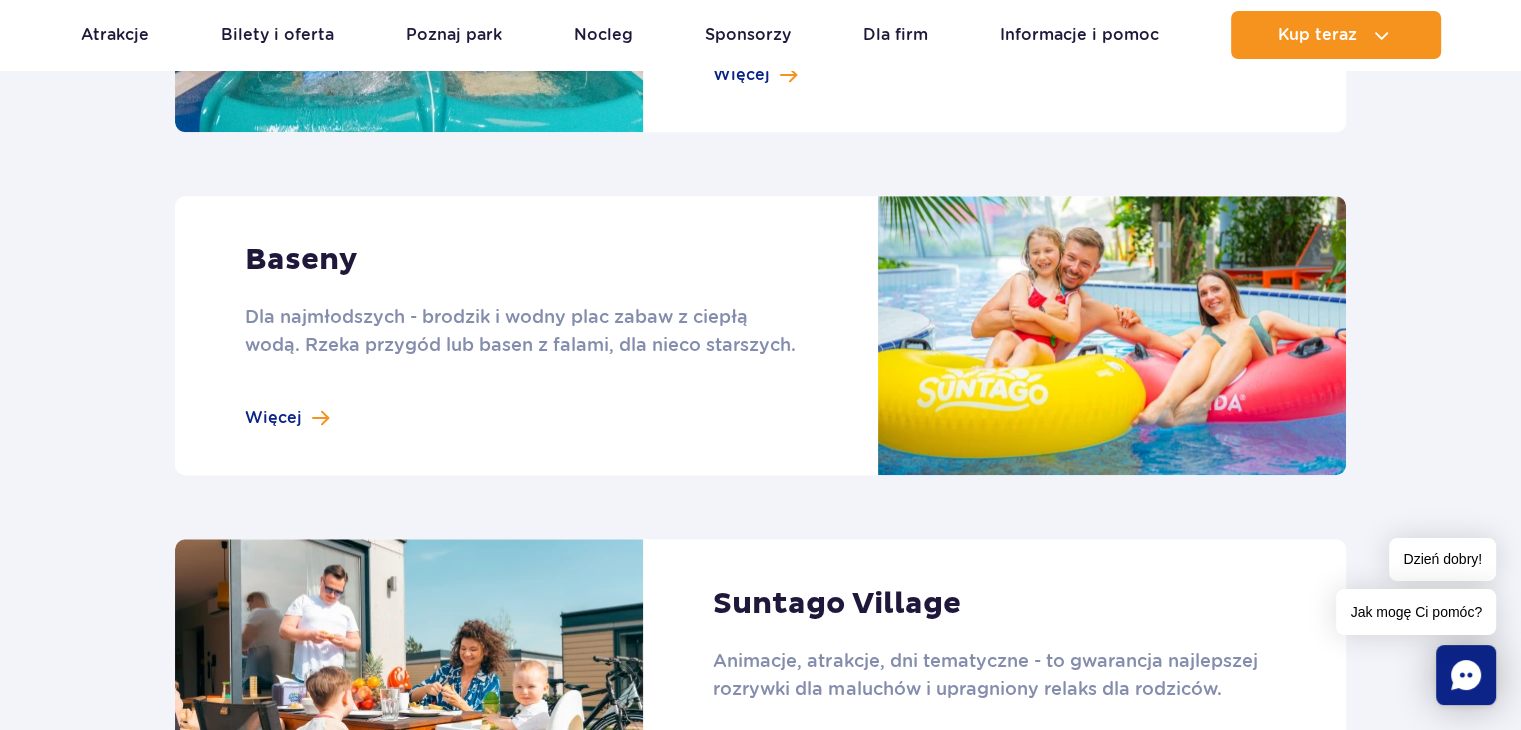 scroll, scrollTop: 1654, scrollLeft: 0, axis: vertical 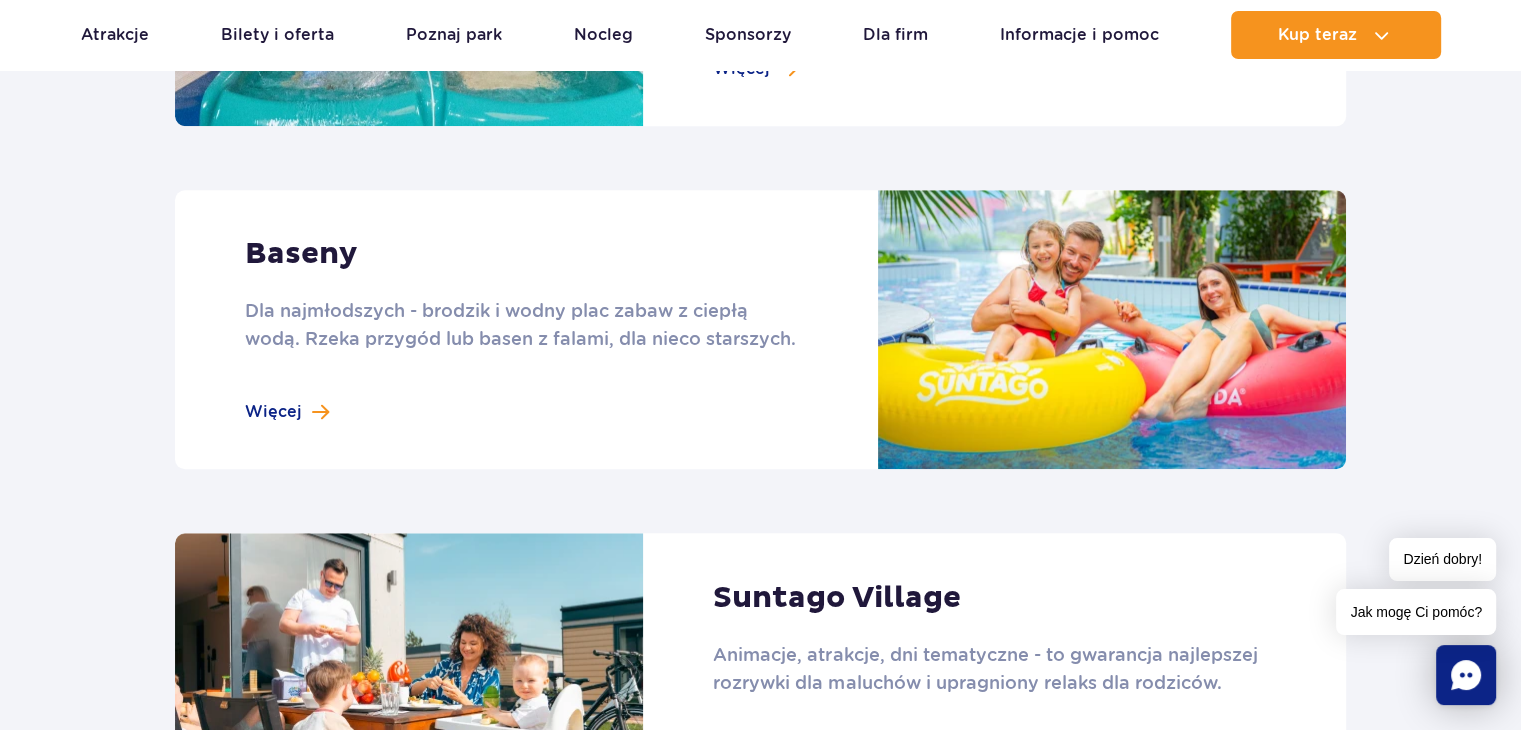 click at bounding box center [760, 329] 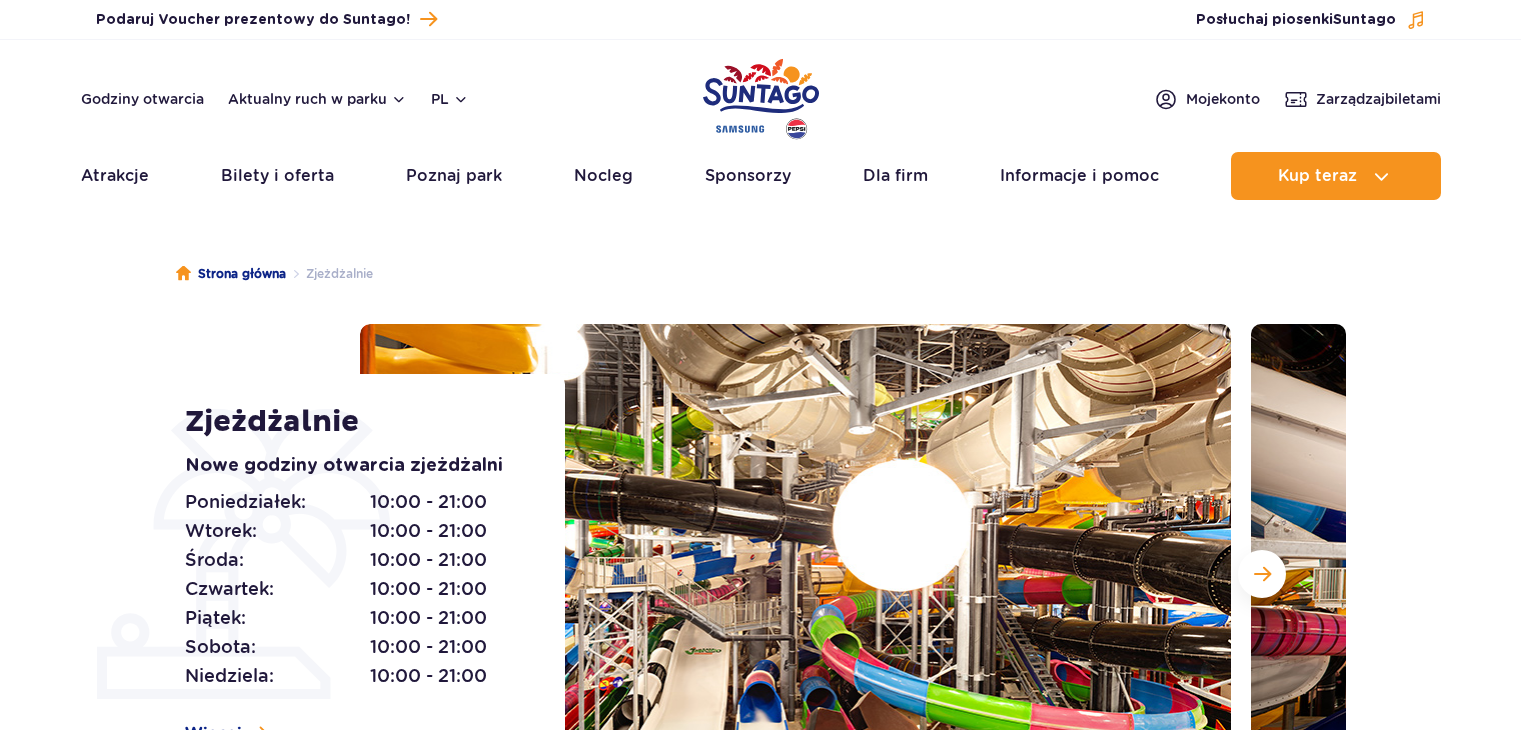 scroll, scrollTop: 0, scrollLeft: 0, axis: both 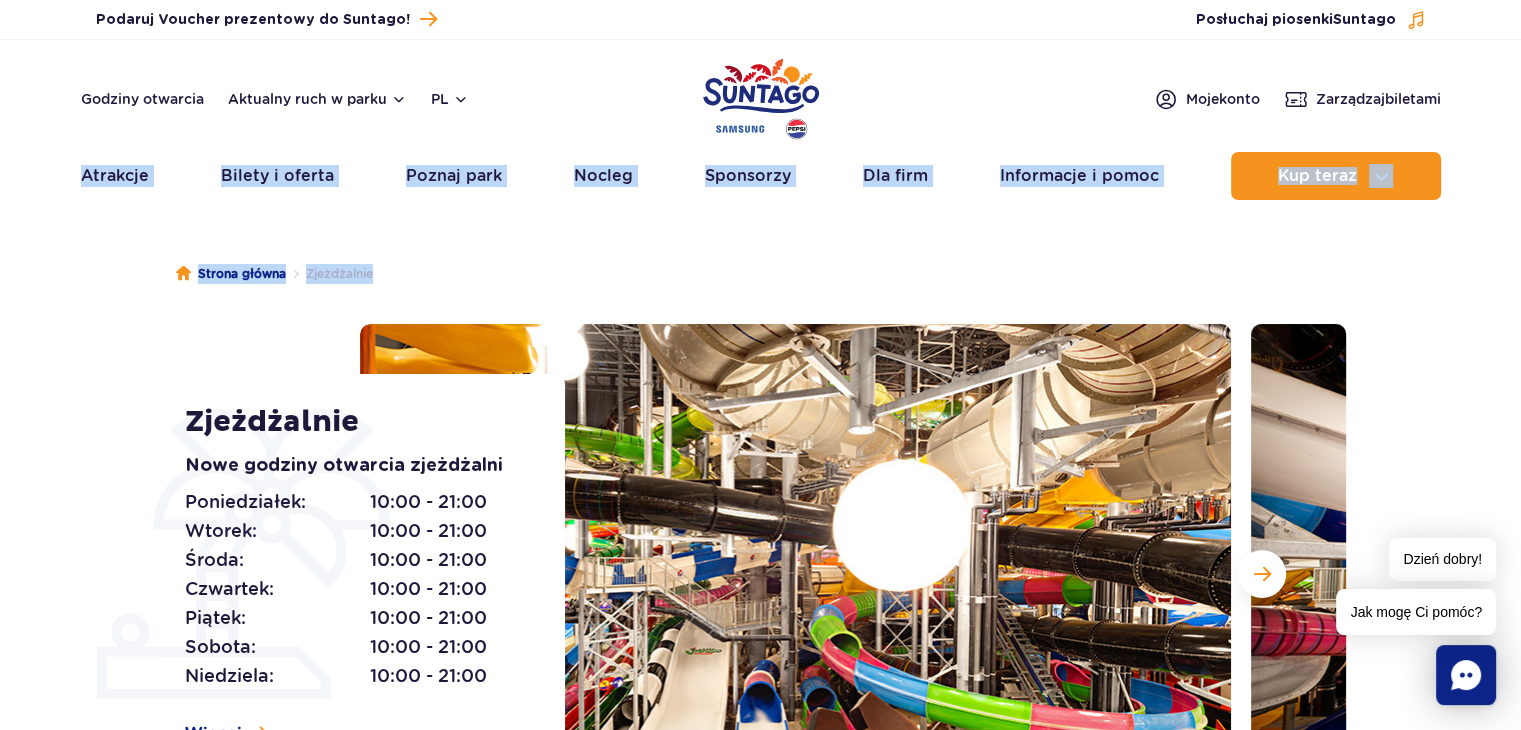 drag, startPoint x: 1518, startPoint y: 60, endPoint x: 1530, endPoint y: 44, distance: 20 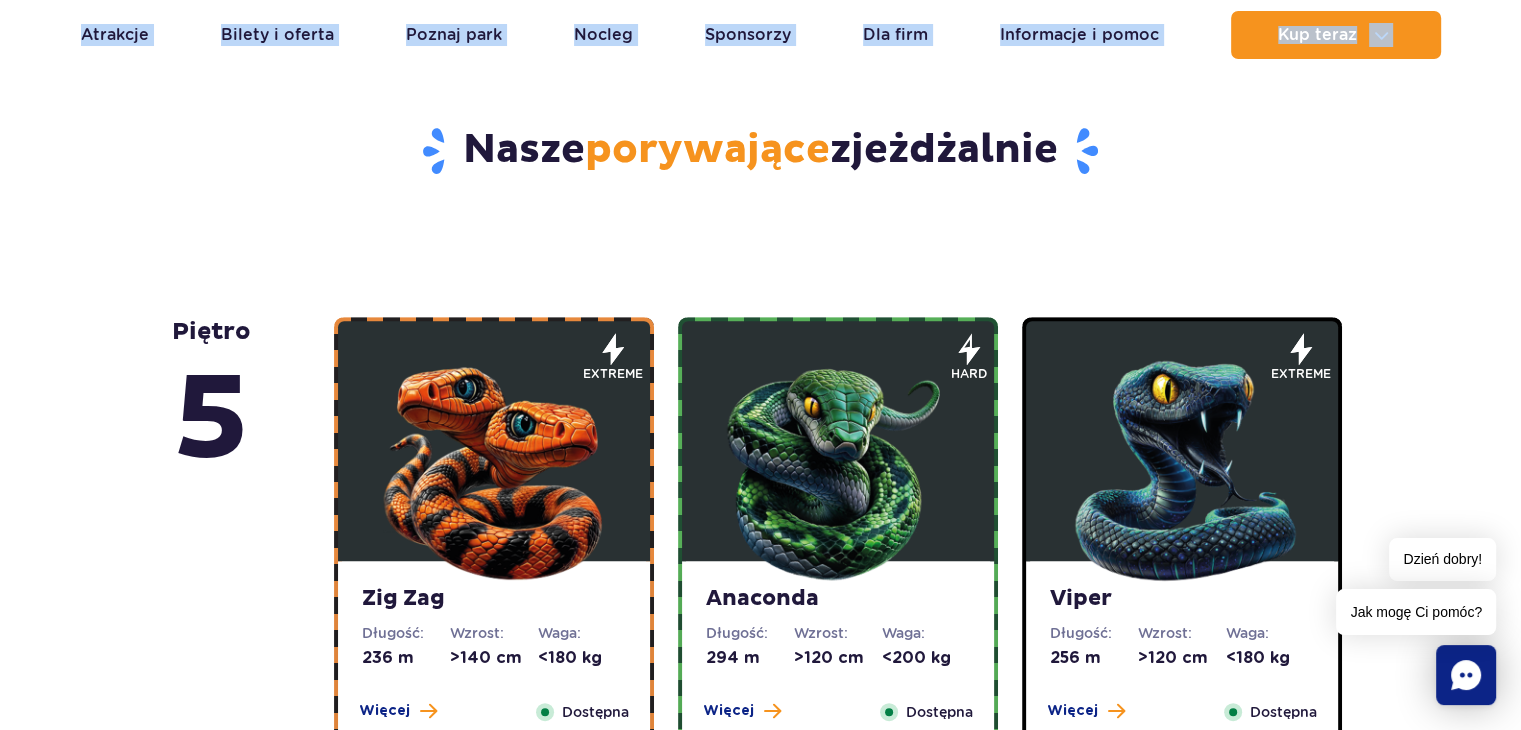 scroll, scrollTop: 1054, scrollLeft: 0, axis: vertical 